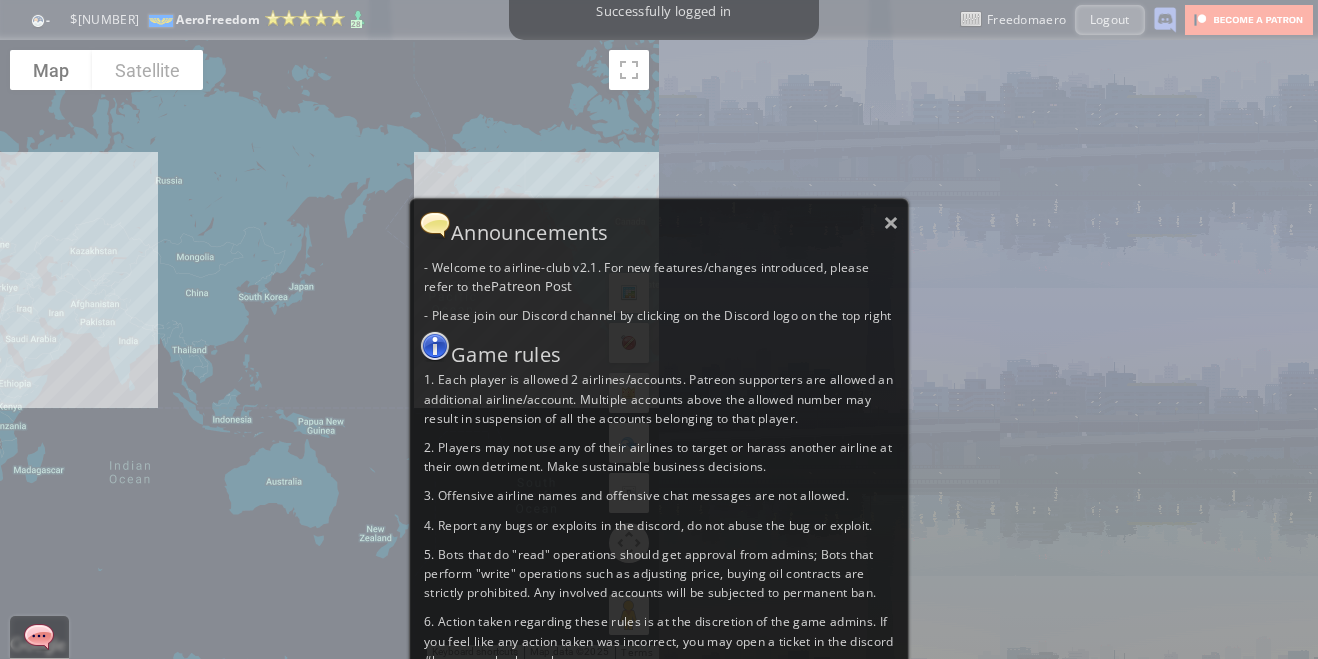 scroll, scrollTop: 0, scrollLeft: 0, axis: both 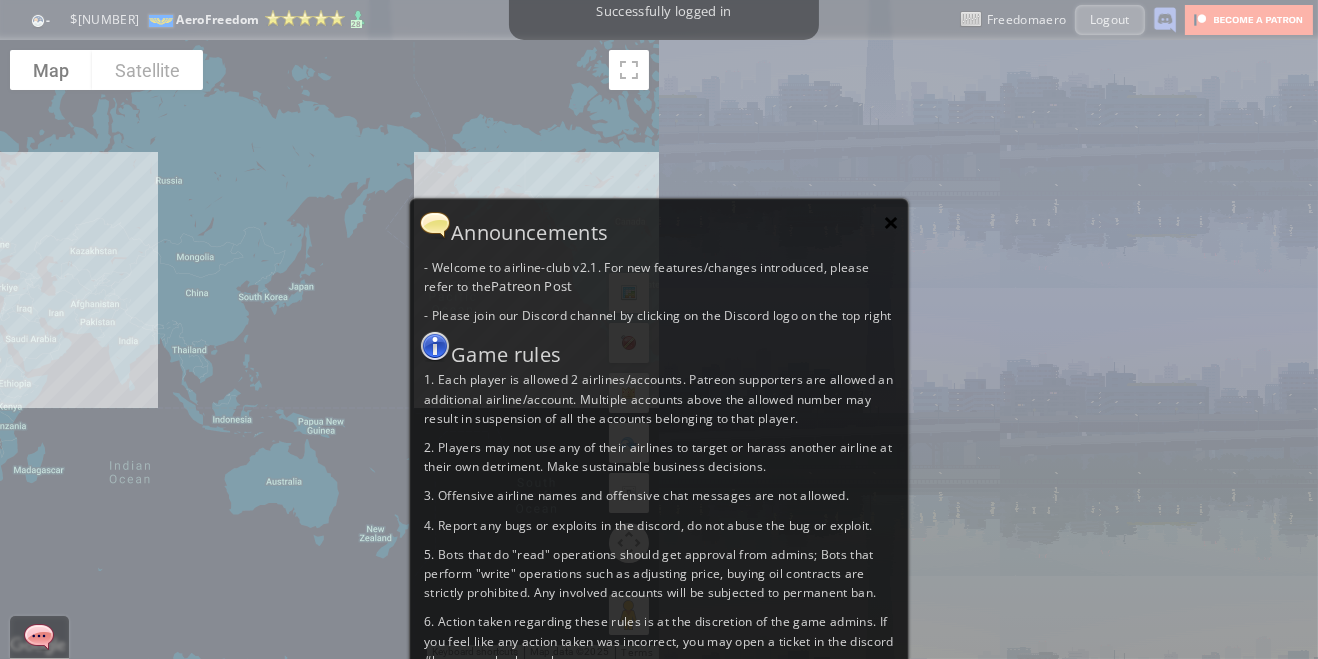 click on "×" at bounding box center [891, 222] 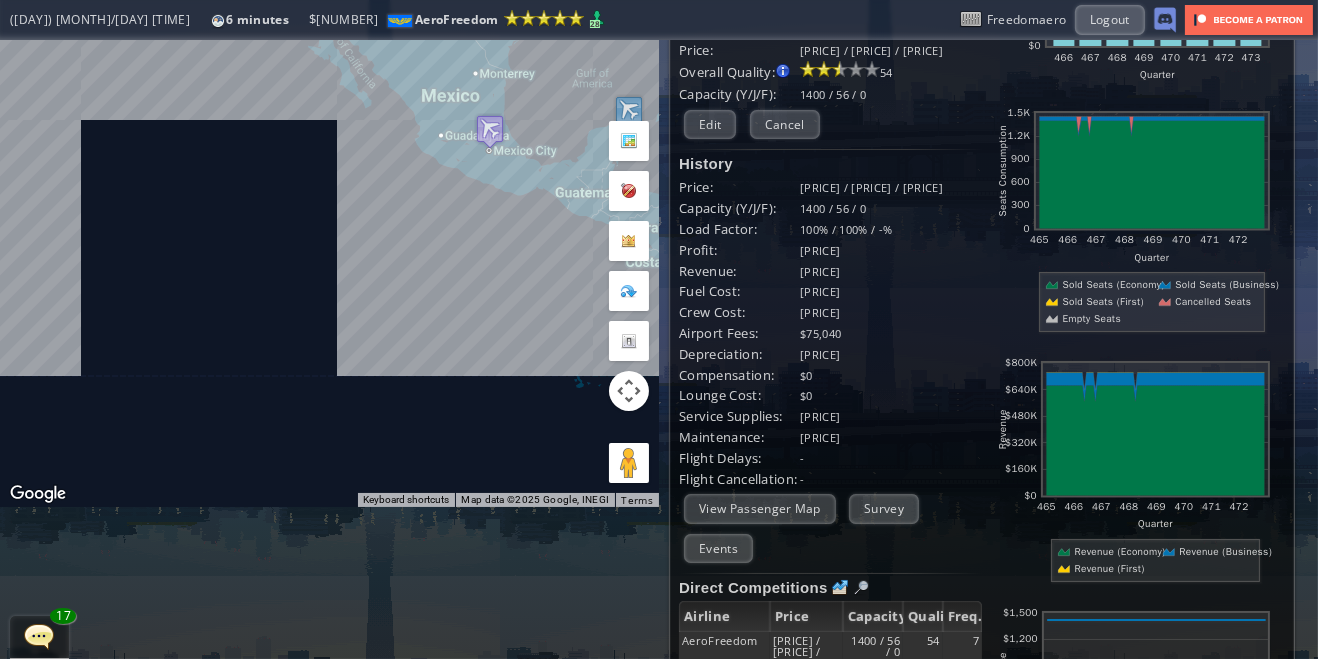 scroll, scrollTop: 0, scrollLeft: 0, axis: both 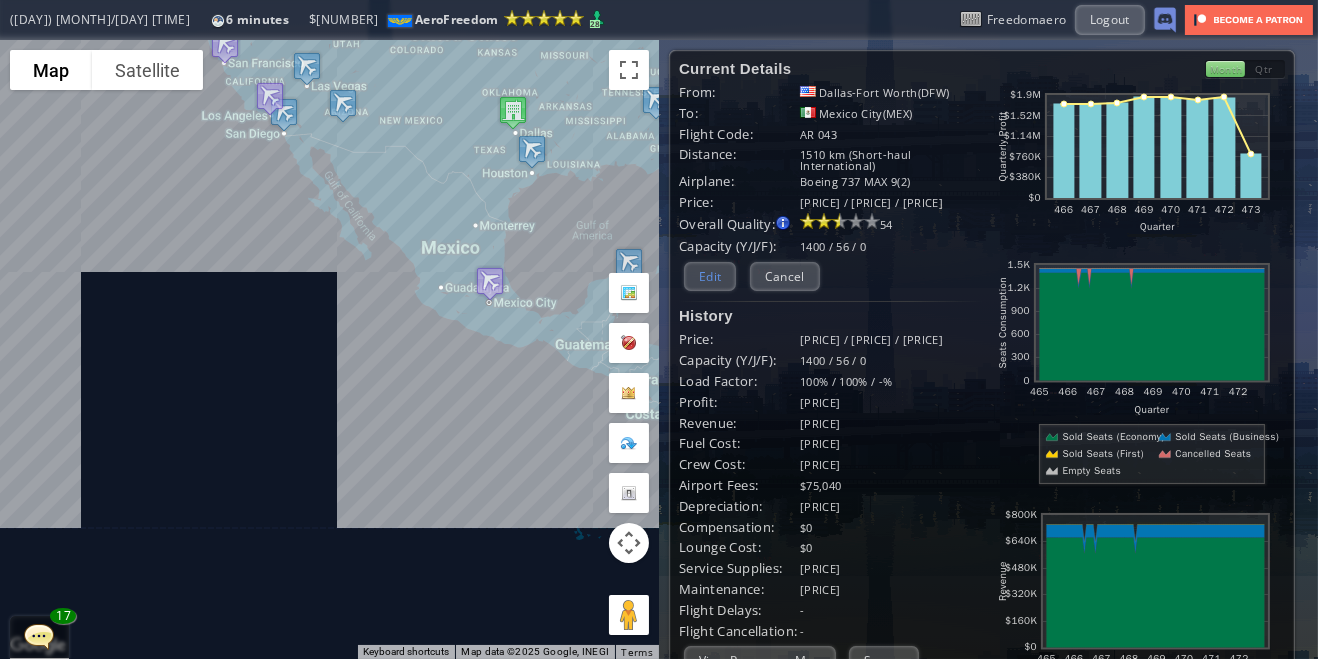 click on "Edit" at bounding box center [710, 276] 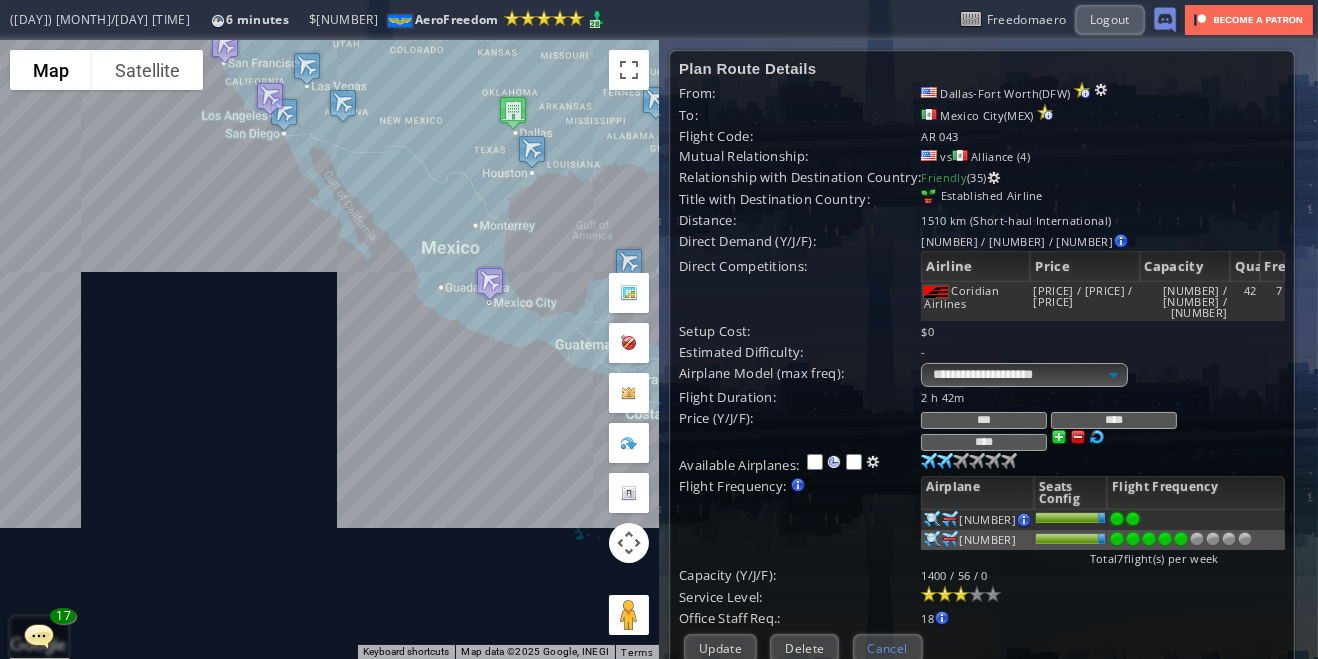 click on "Cancel" at bounding box center [888, 648] 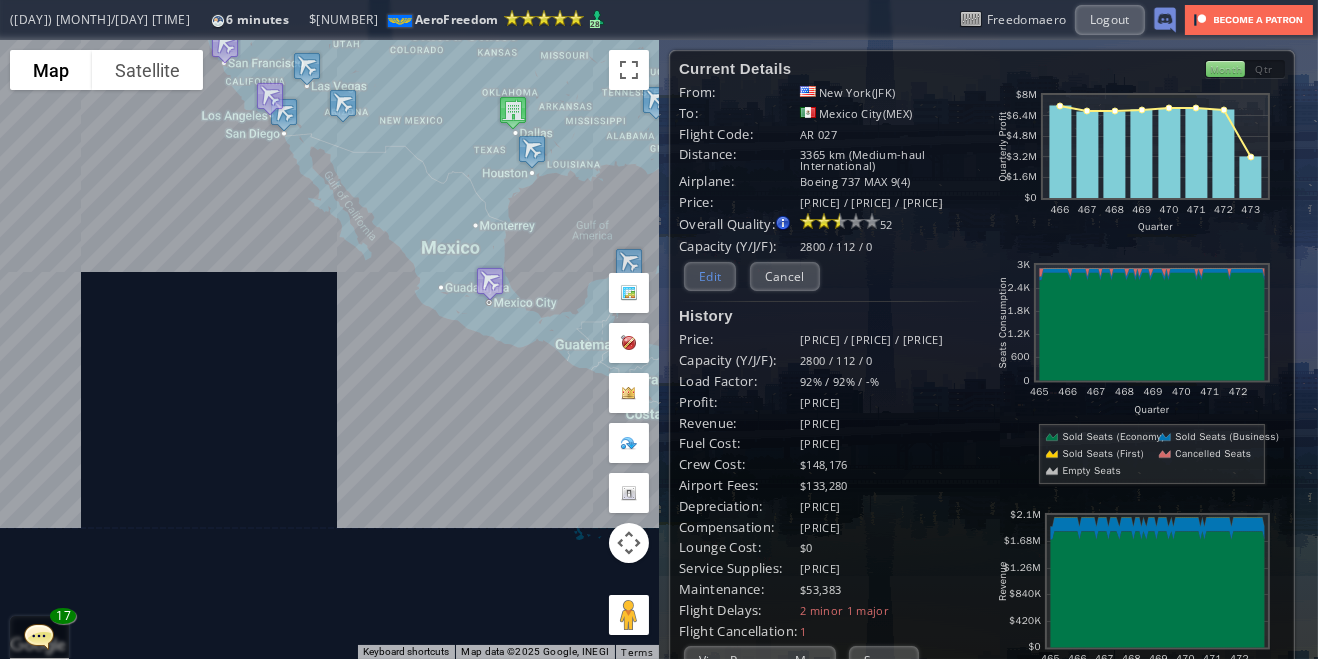 click on "Edit" at bounding box center (710, 276) 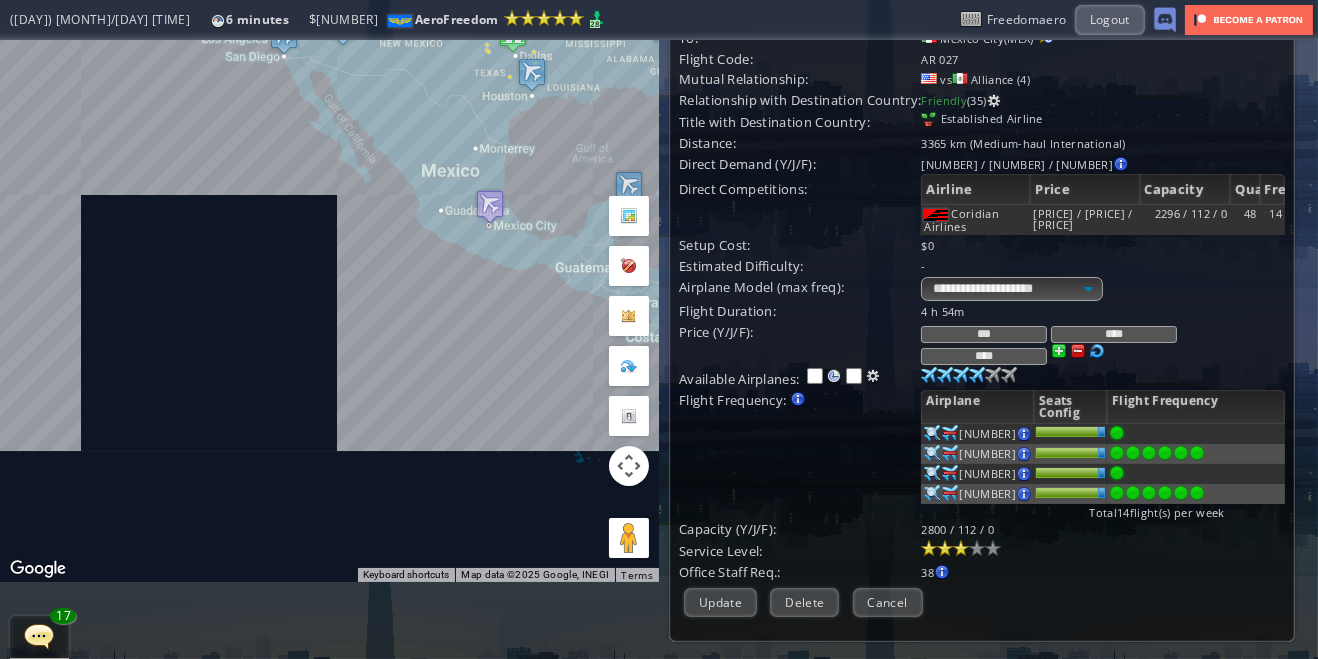 scroll, scrollTop: 78, scrollLeft: 0, axis: vertical 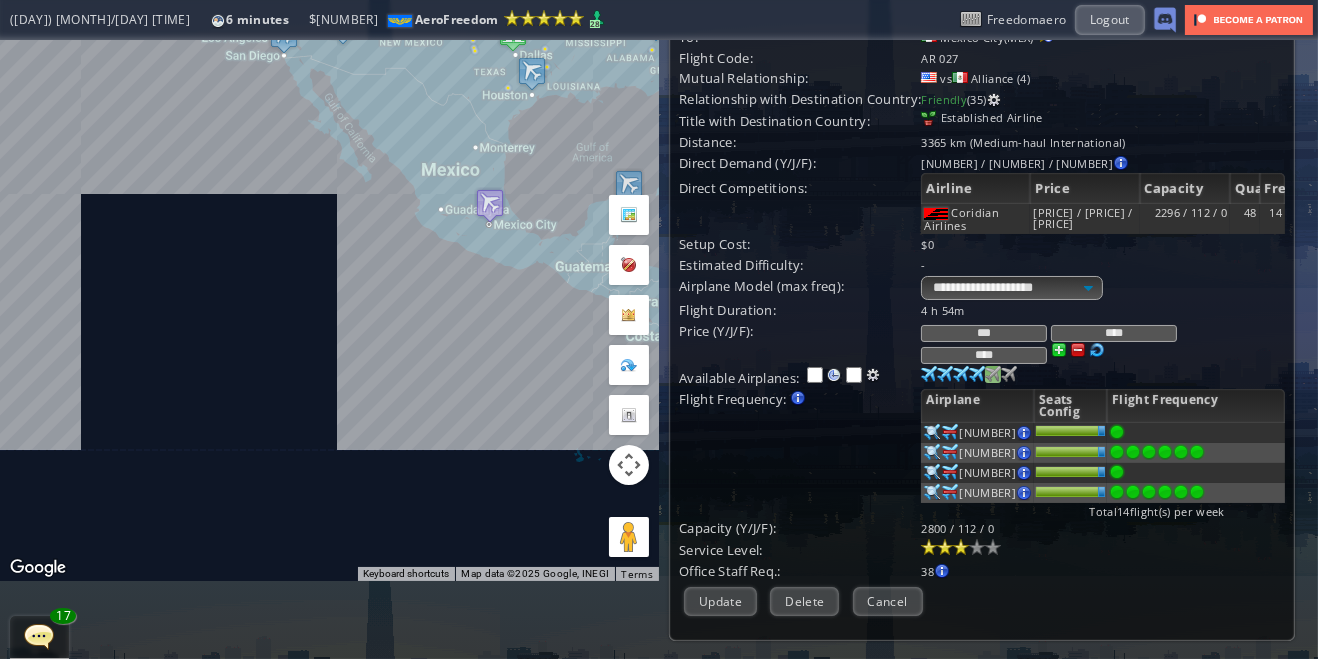 click at bounding box center [929, 374] 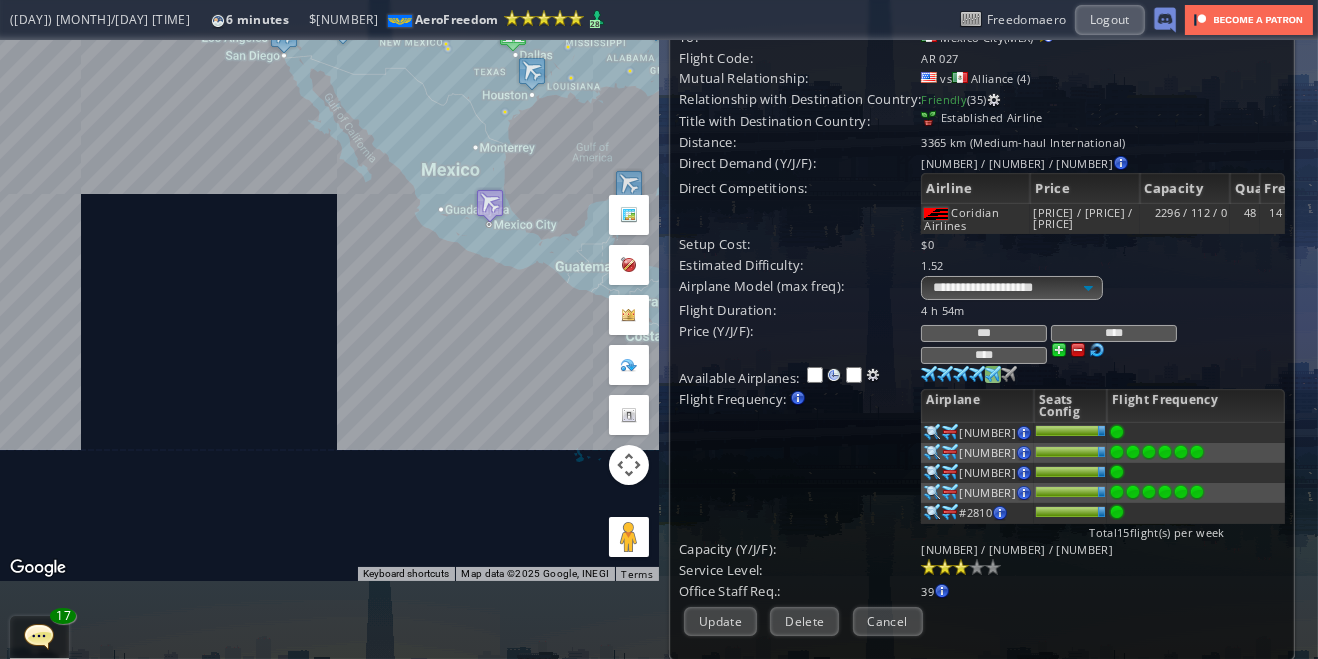 click at bounding box center (929, 374) 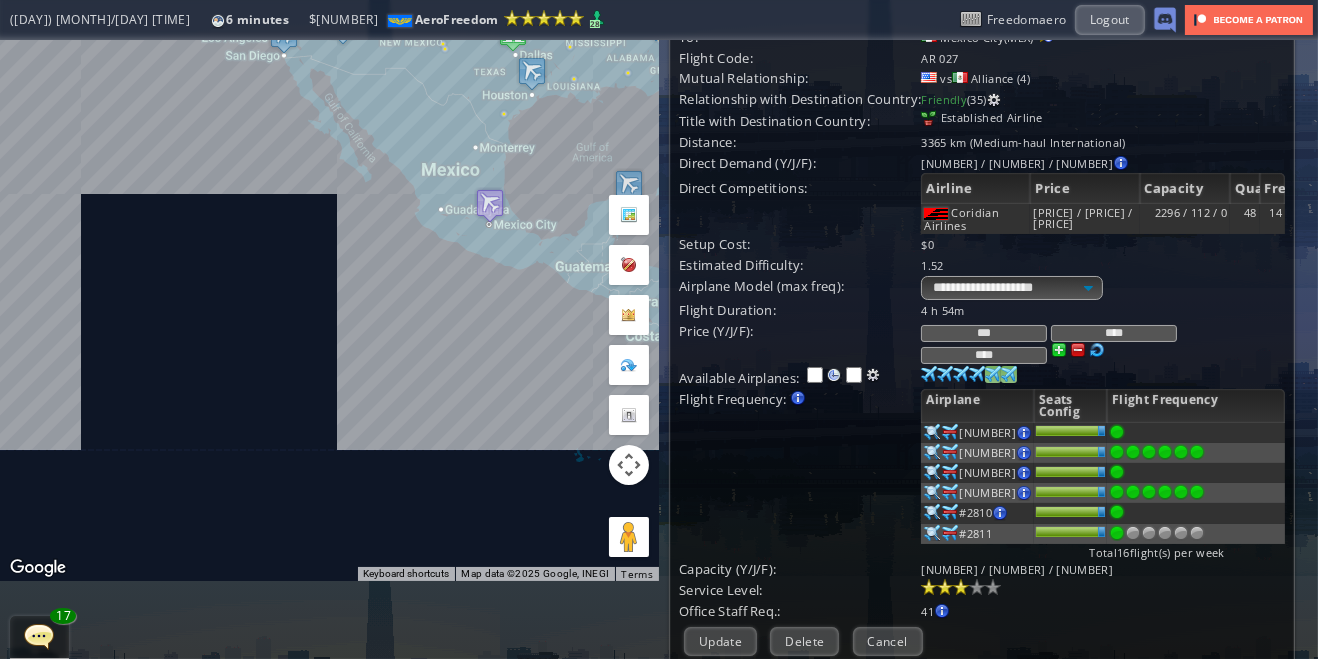 click at bounding box center [929, 374] 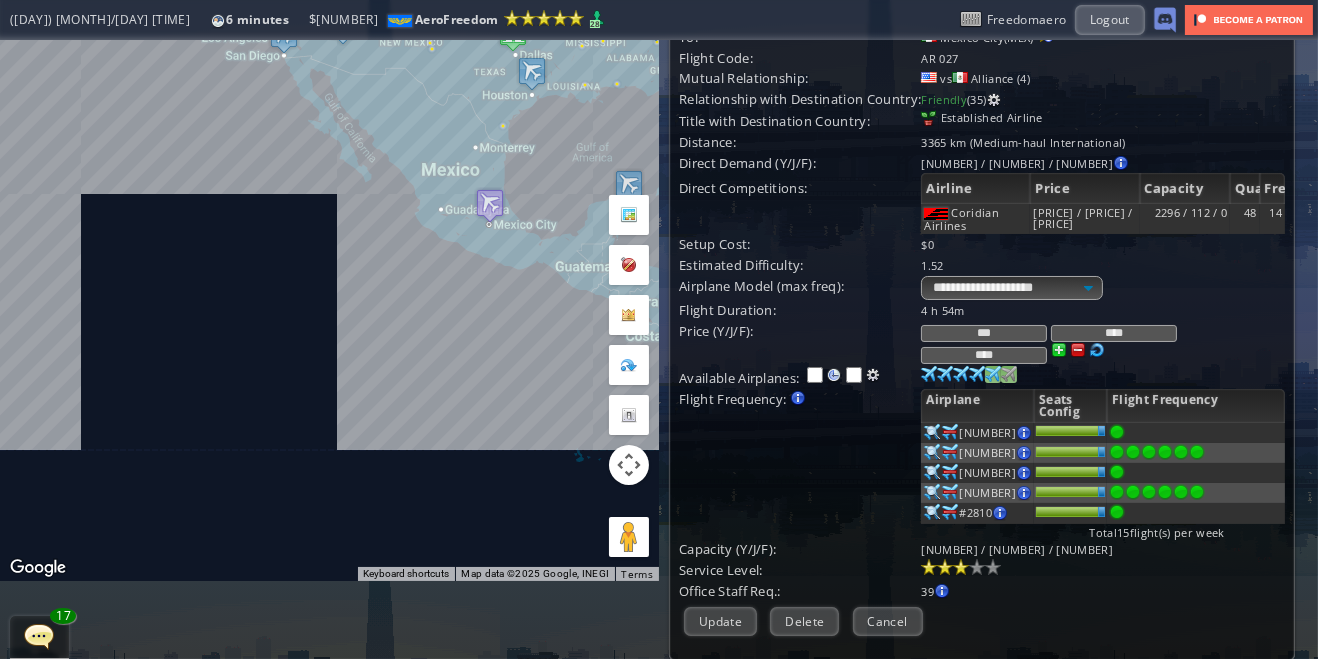 click at bounding box center (929, 374) 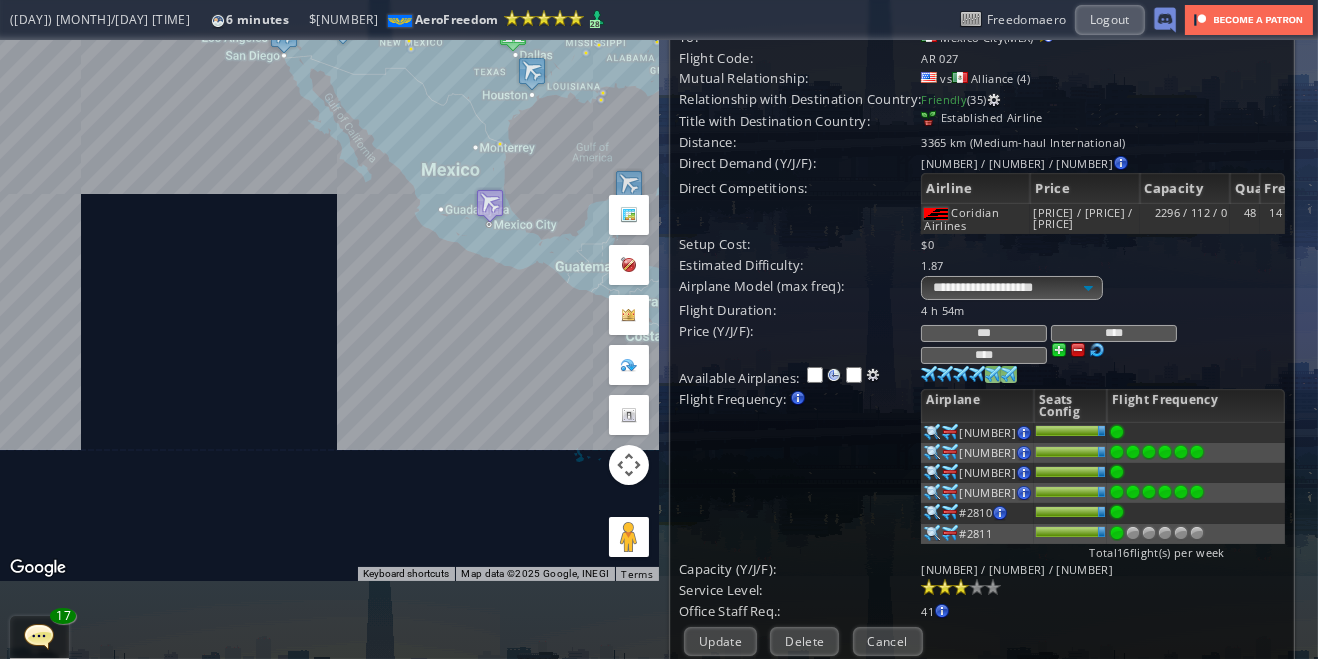 click at bounding box center [1197, 452] 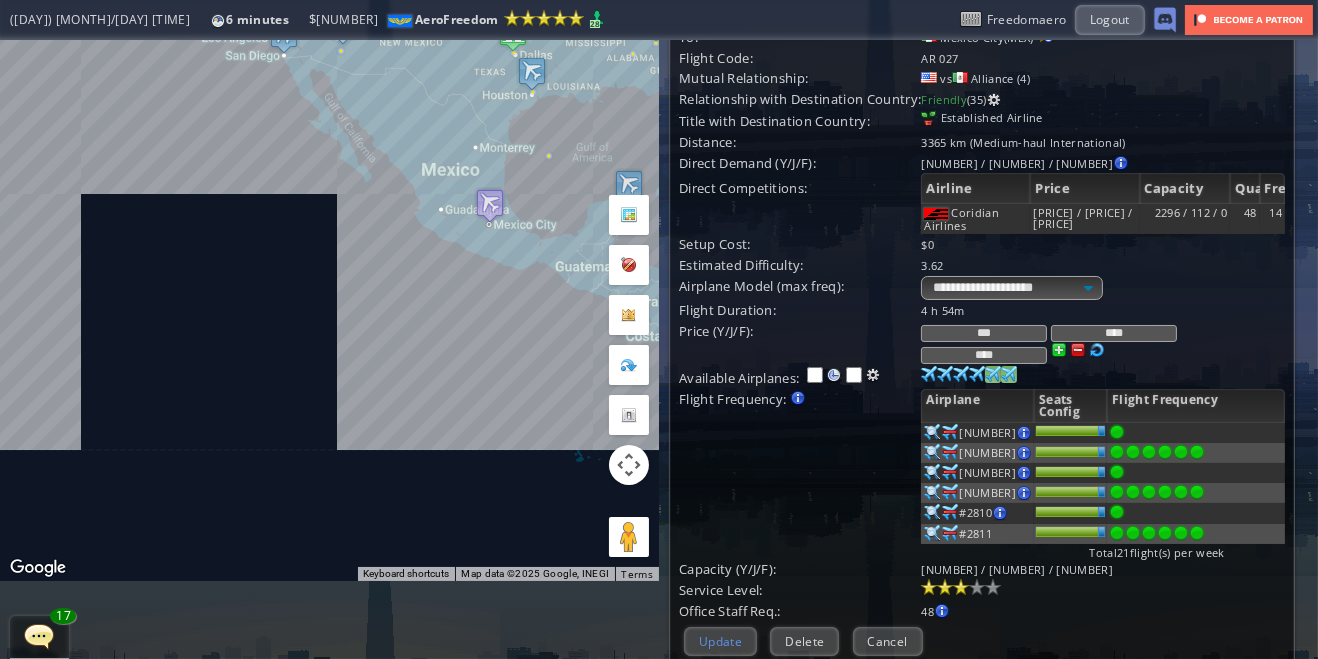 click on "Update" at bounding box center [720, 641] 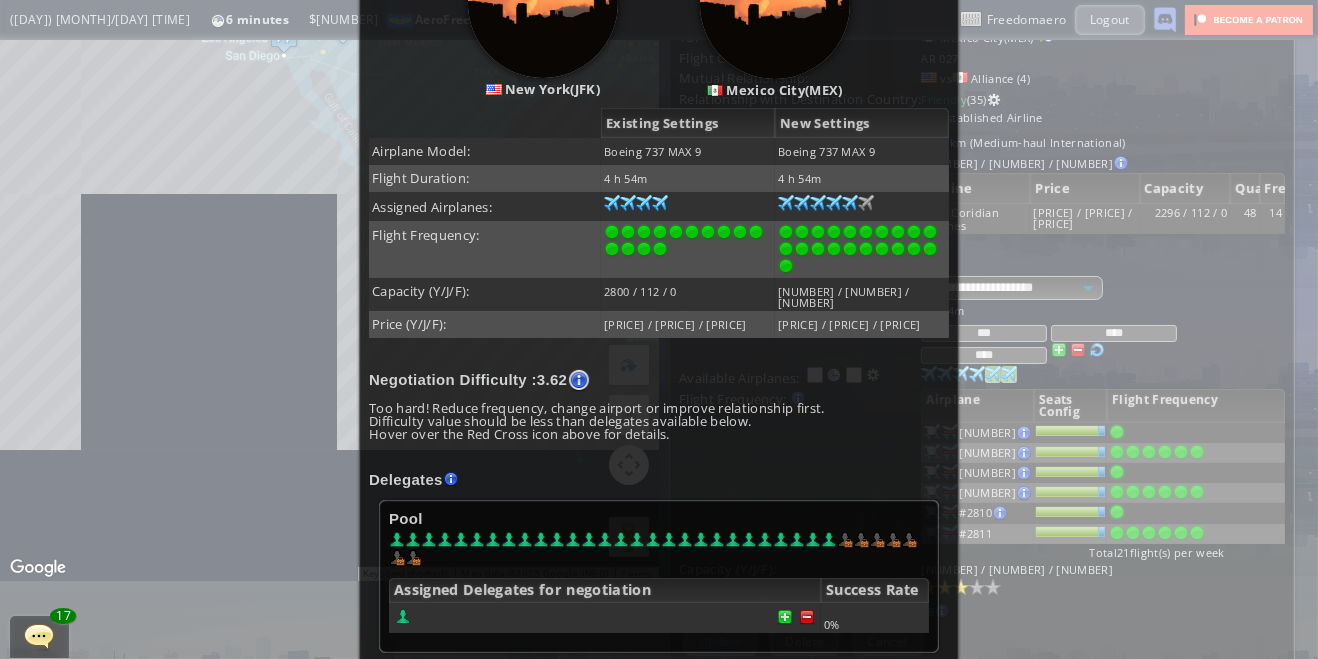 scroll, scrollTop: 295, scrollLeft: 0, axis: vertical 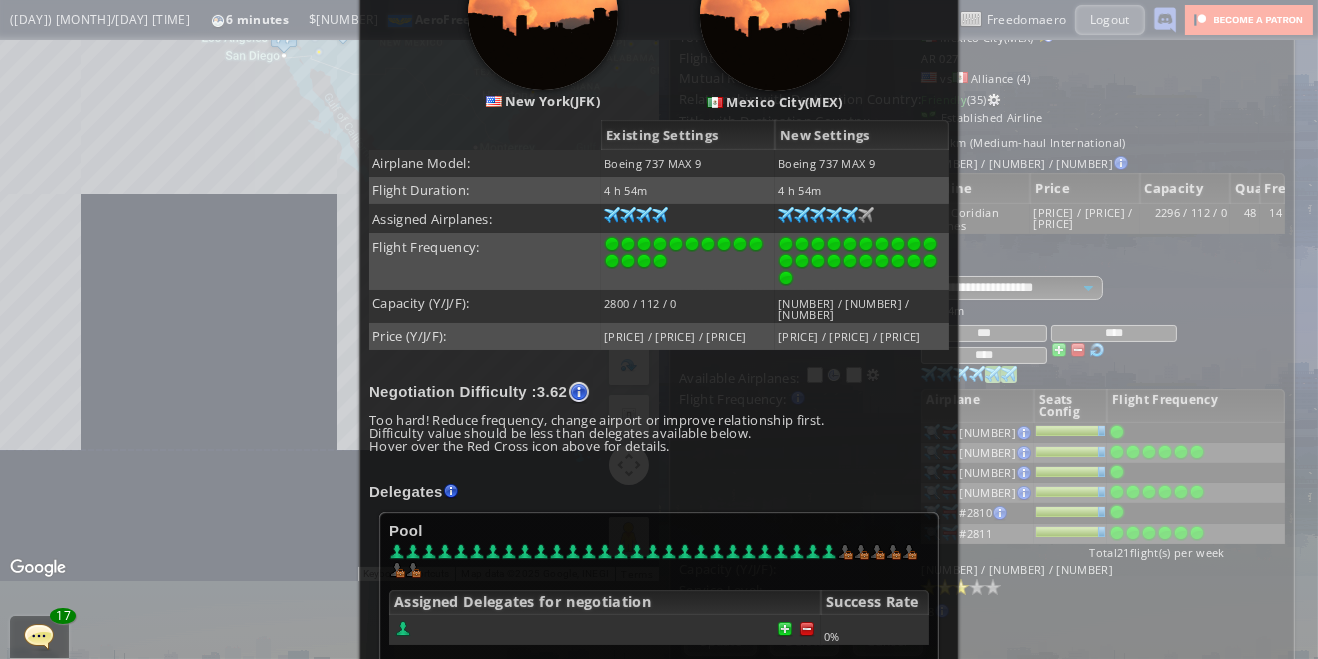 click on "Pool
Assigned Delegates for negotiation
Success Rate
0%" at bounding box center [659, 588] 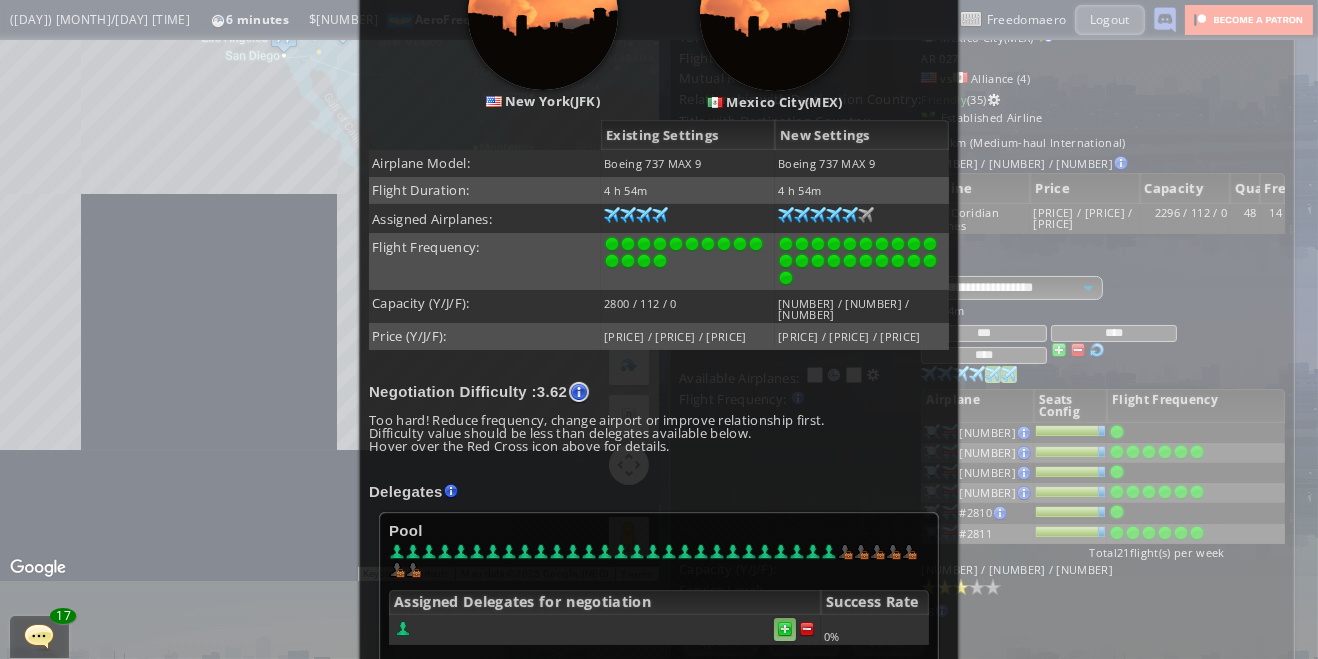click at bounding box center (785, 629) 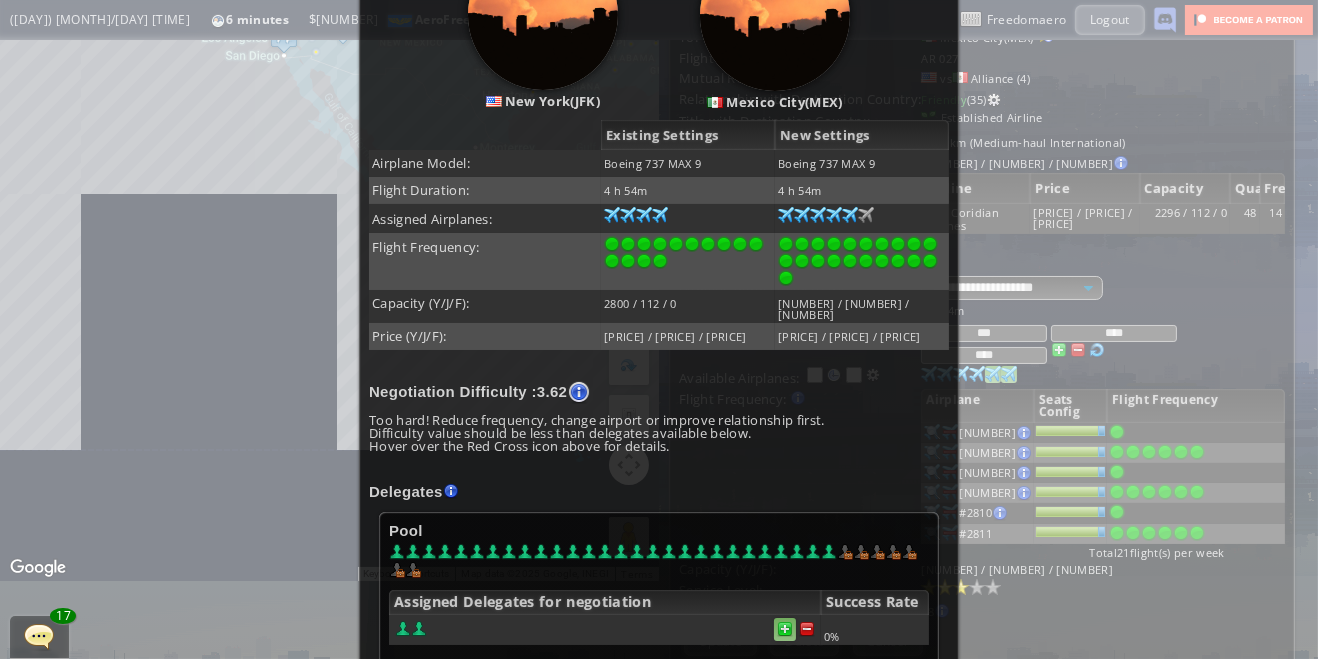 click at bounding box center (785, 629) 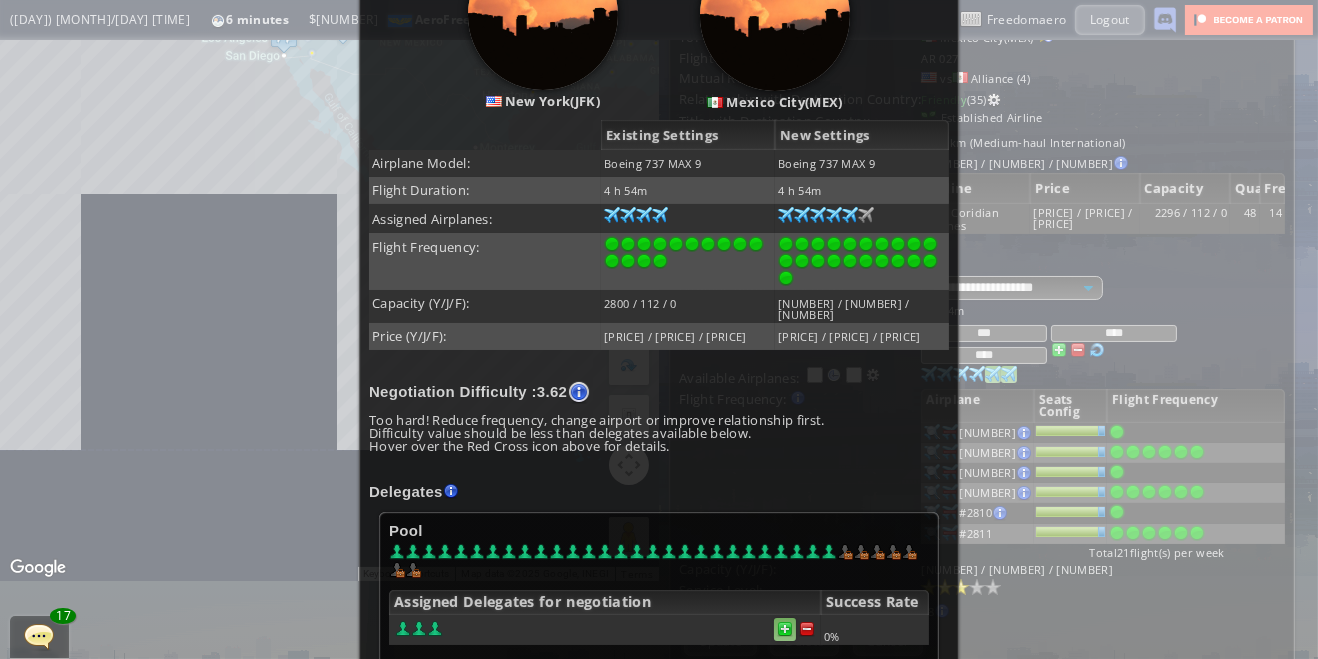 click at bounding box center (785, 629) 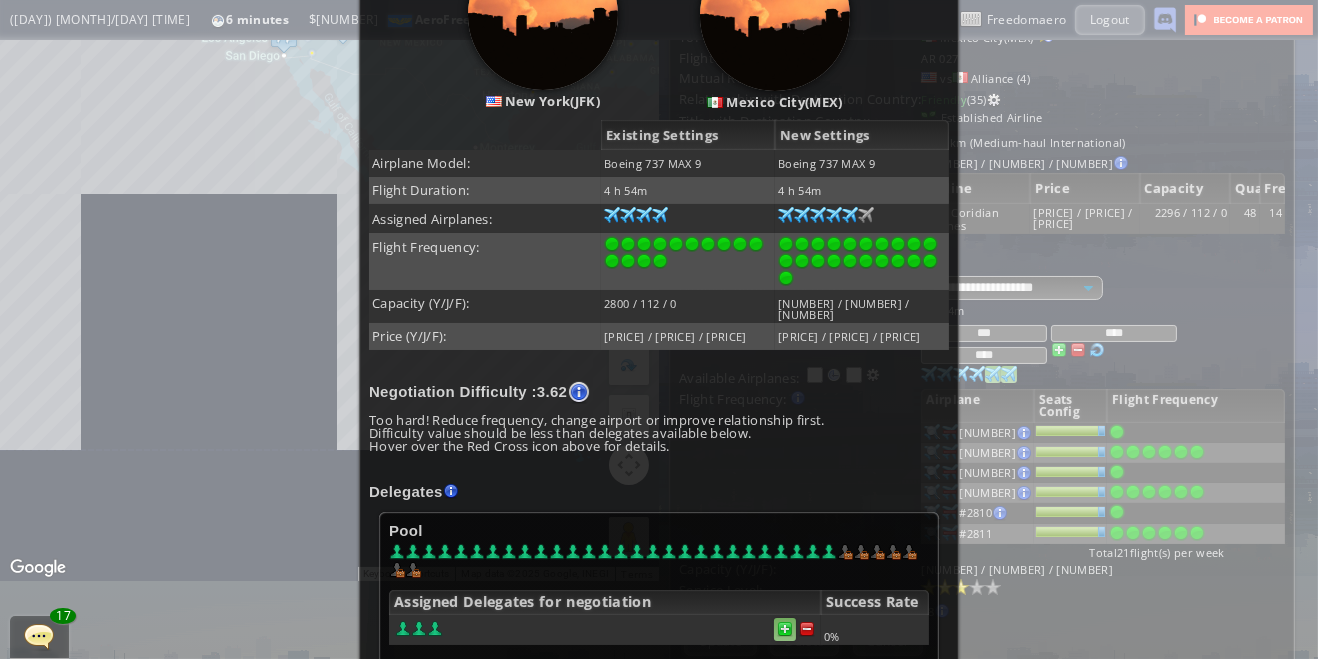 click at bounding box center [785, 629] 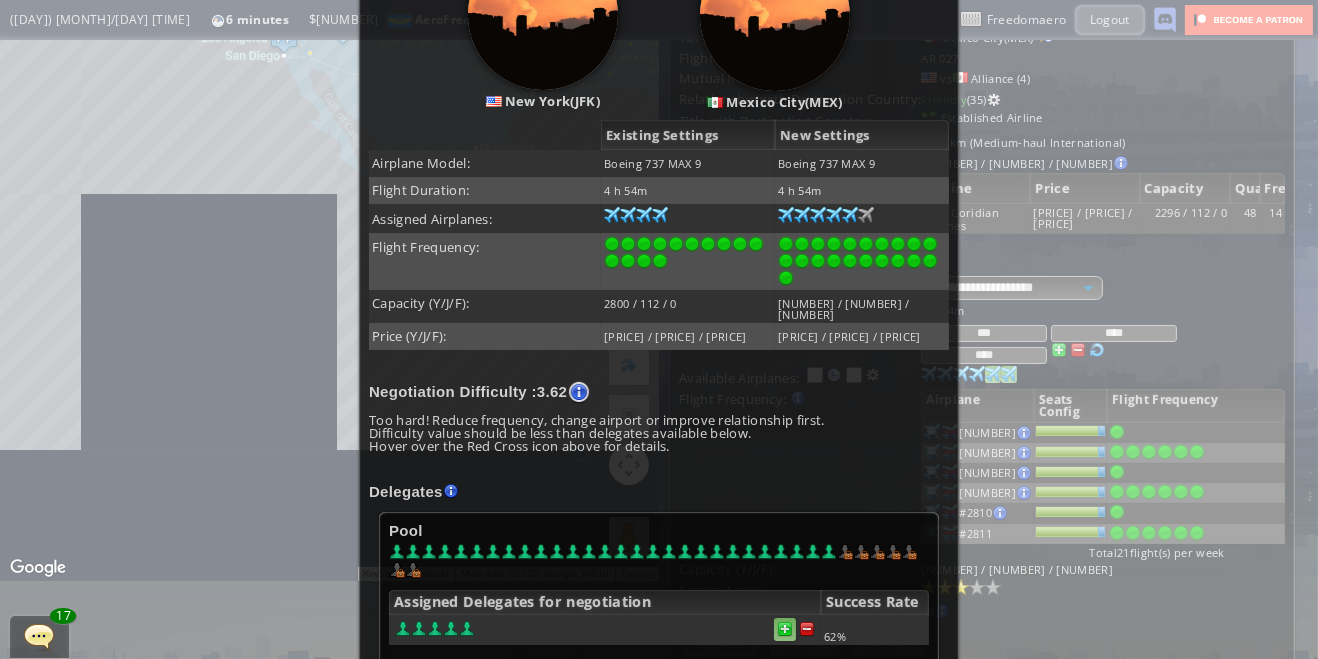 click at bounding box center [785, 629] 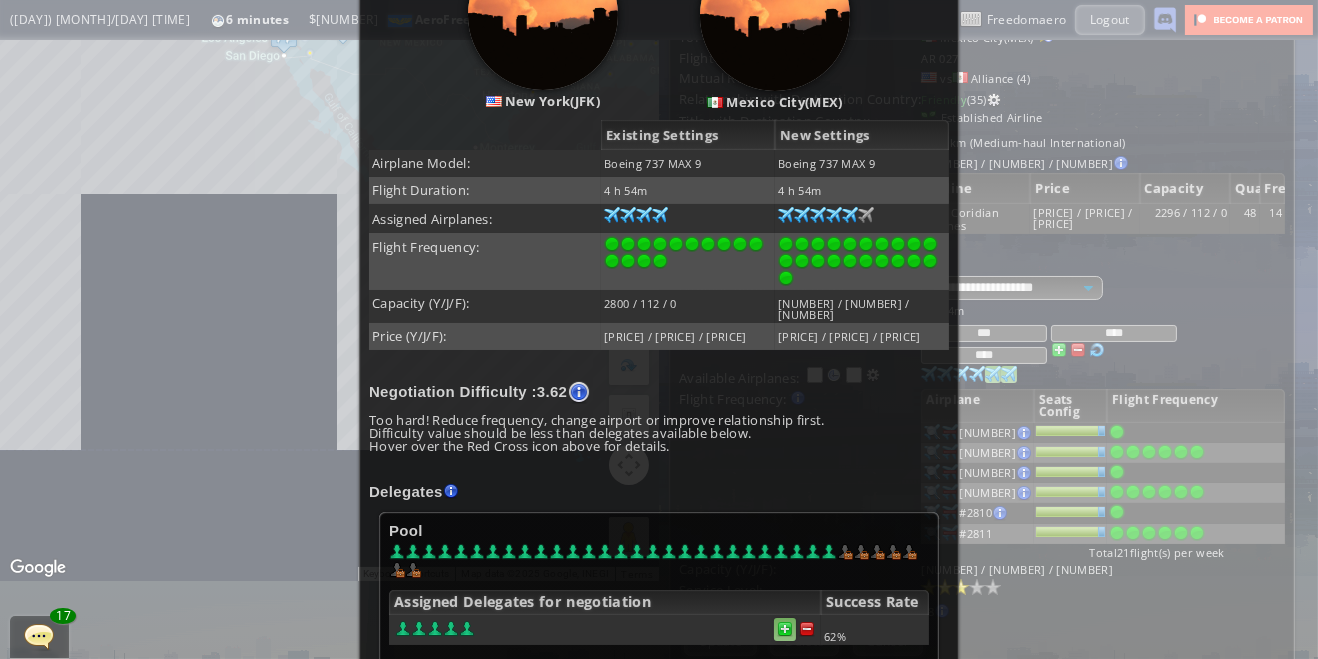 click at bounding box center [785, 629] 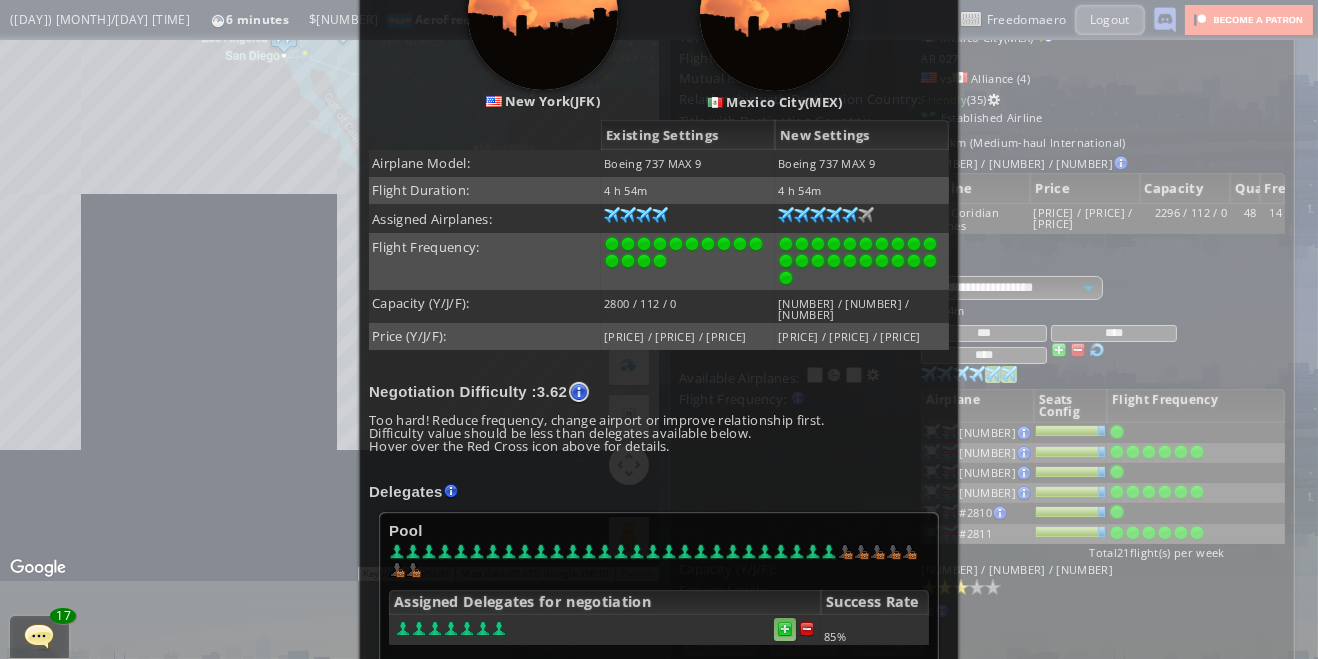 click at bounding box center (785, 629) 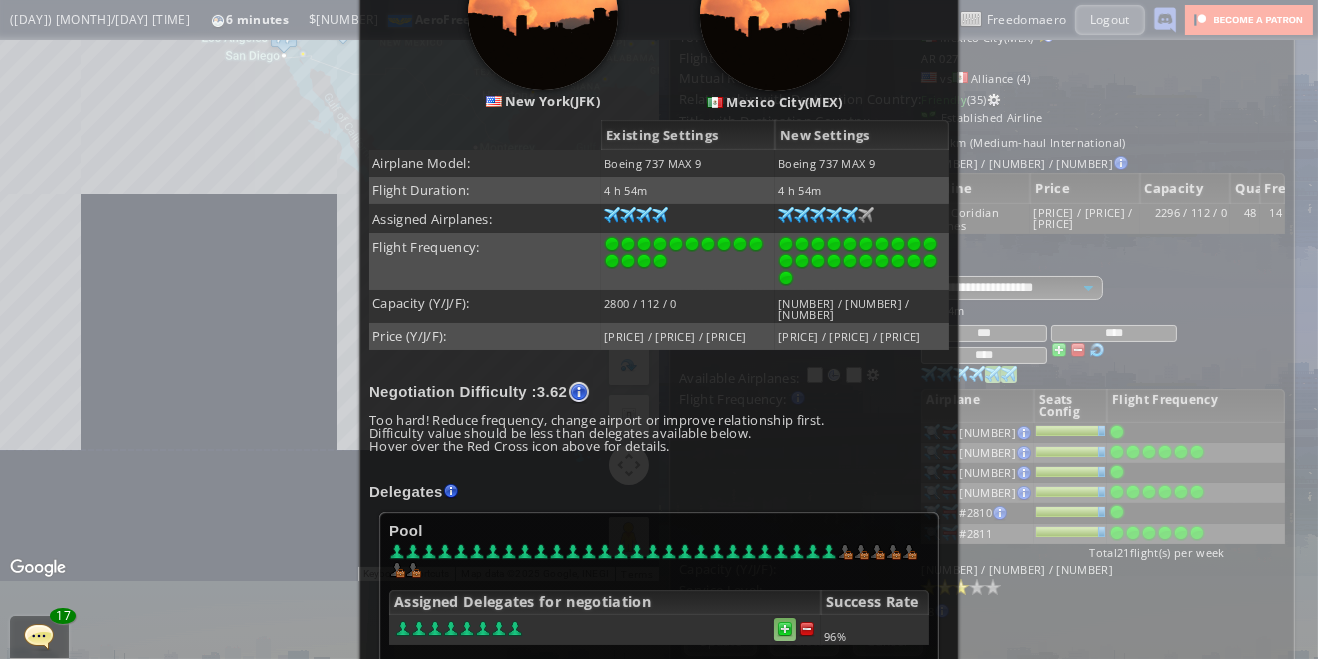 click at bounding box center [785, 629] 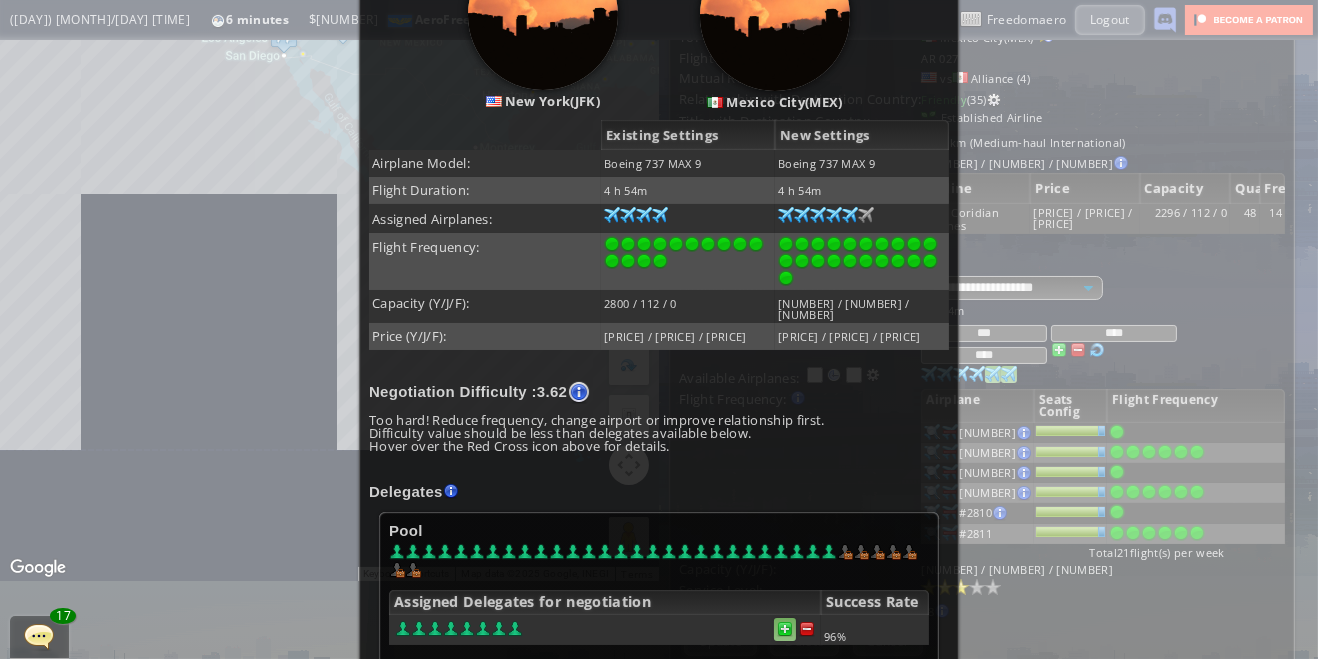click at bounding box center [785, 629] 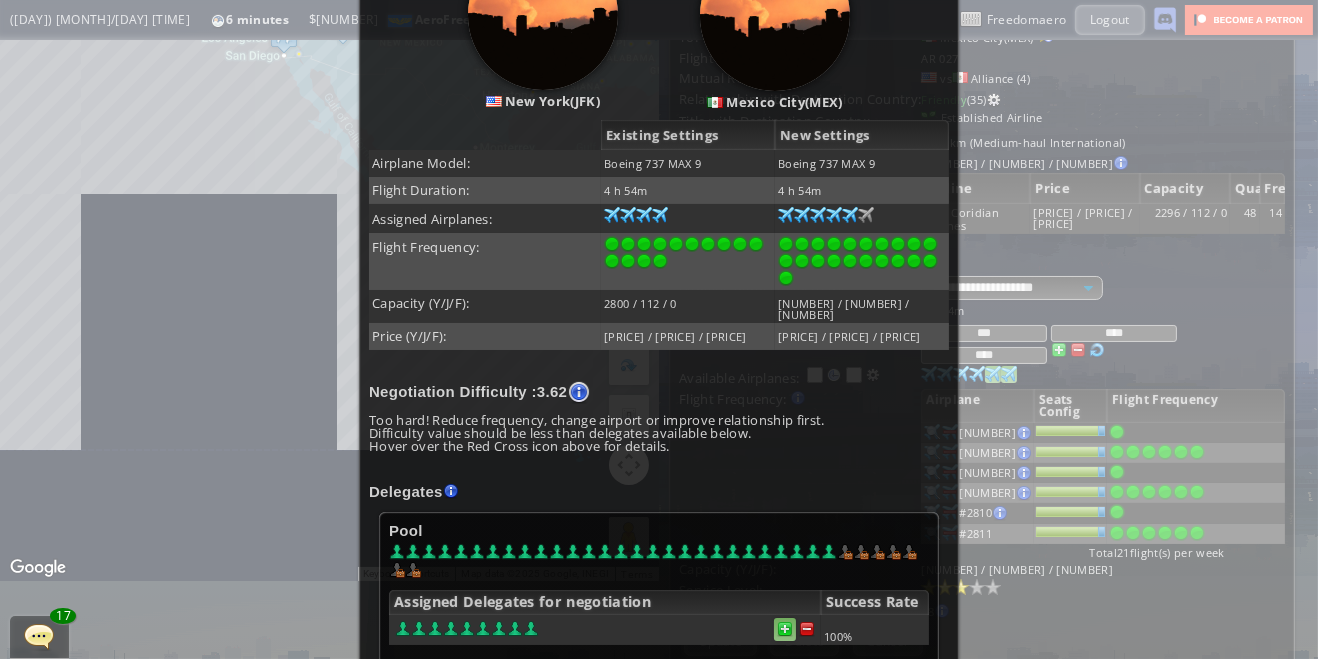 click at bounding box center (785, 629) 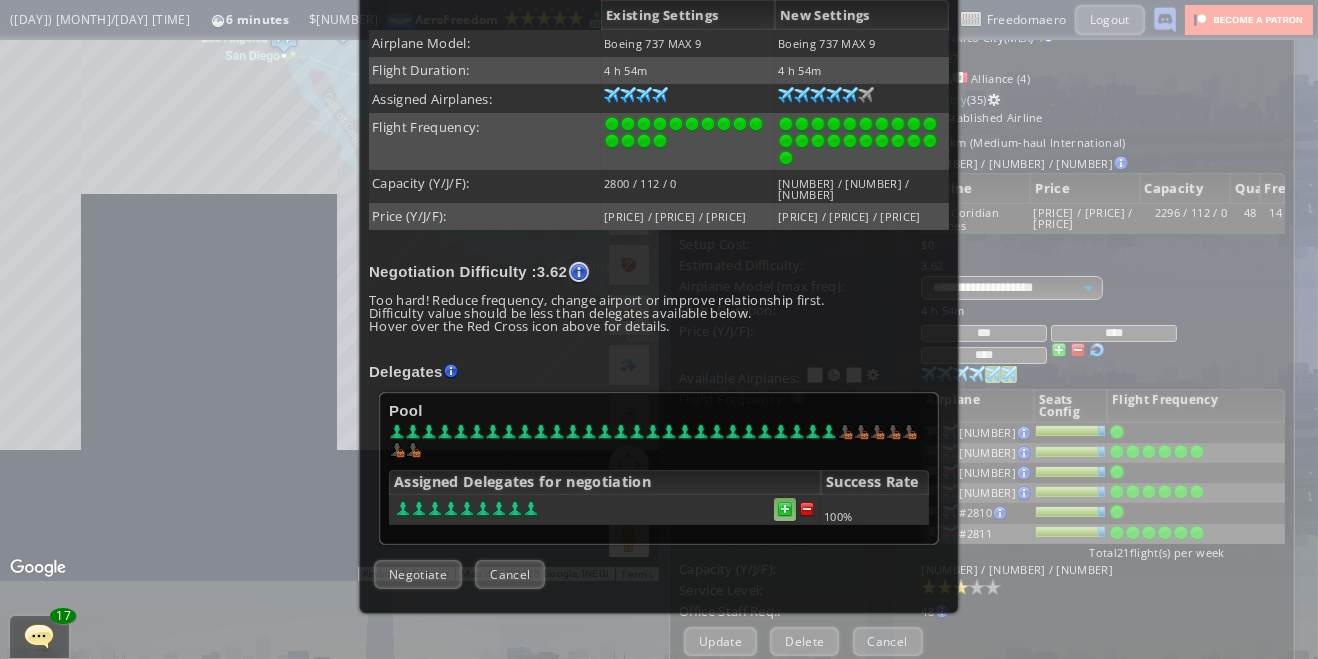 scroll, scrollTop: 468, scrollLeft: 0, axis: vertical 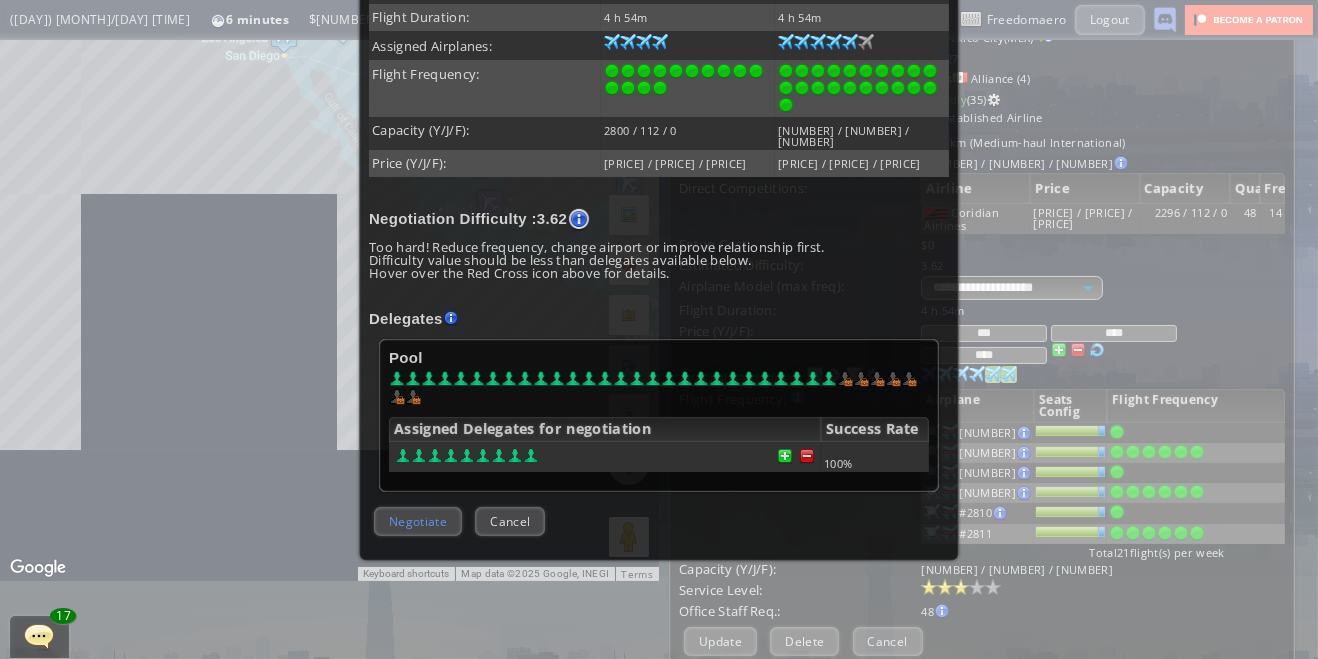 click on "Negotiate" at bounding box center [418, 521] 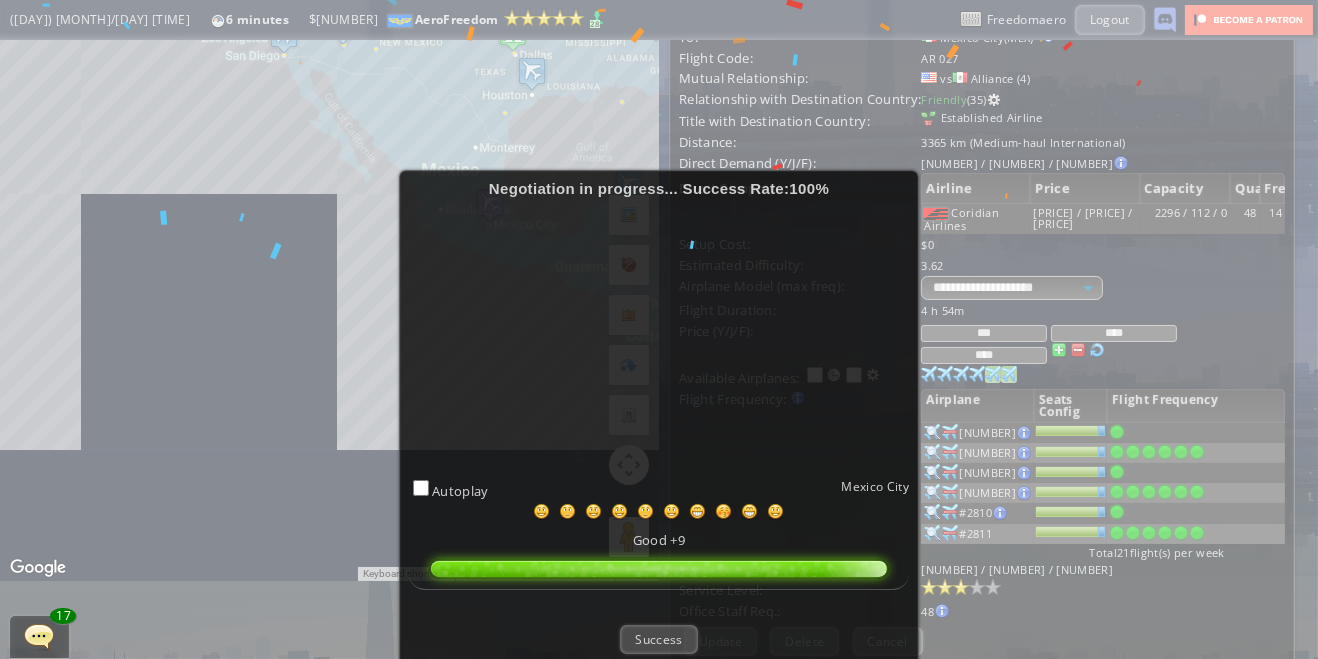 scroll, scrollTop: 47, scrollLeft: 0, axis: vertical 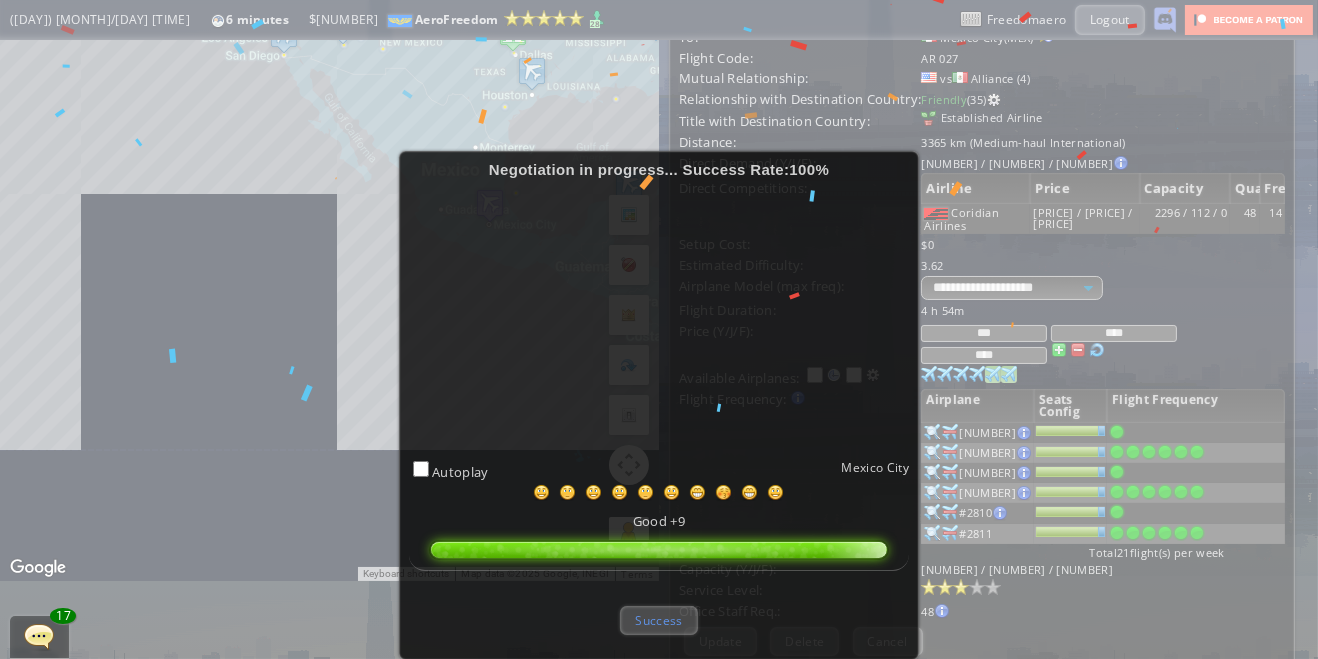 click on "Success" at bounding box center [658, 620] 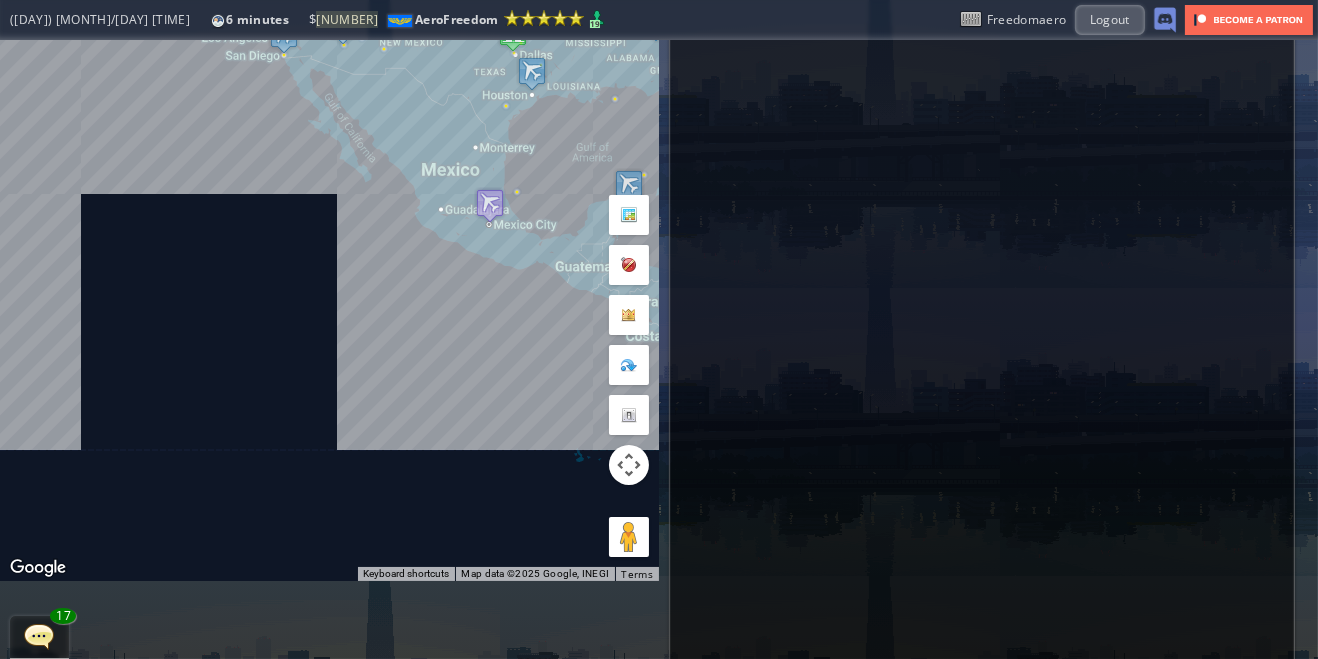 scroll, scrollTop: 78, scrollLeft: 0, axis: vertical 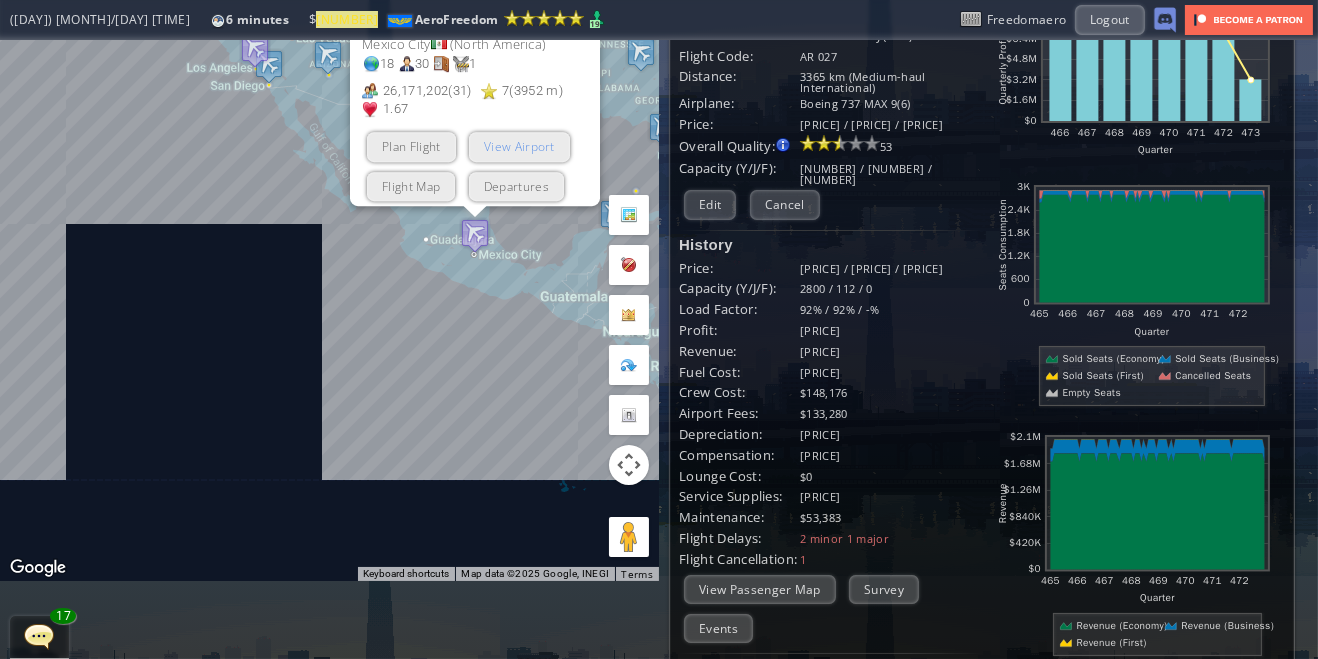 click on "View Airport" at bounding box center [518, 146] 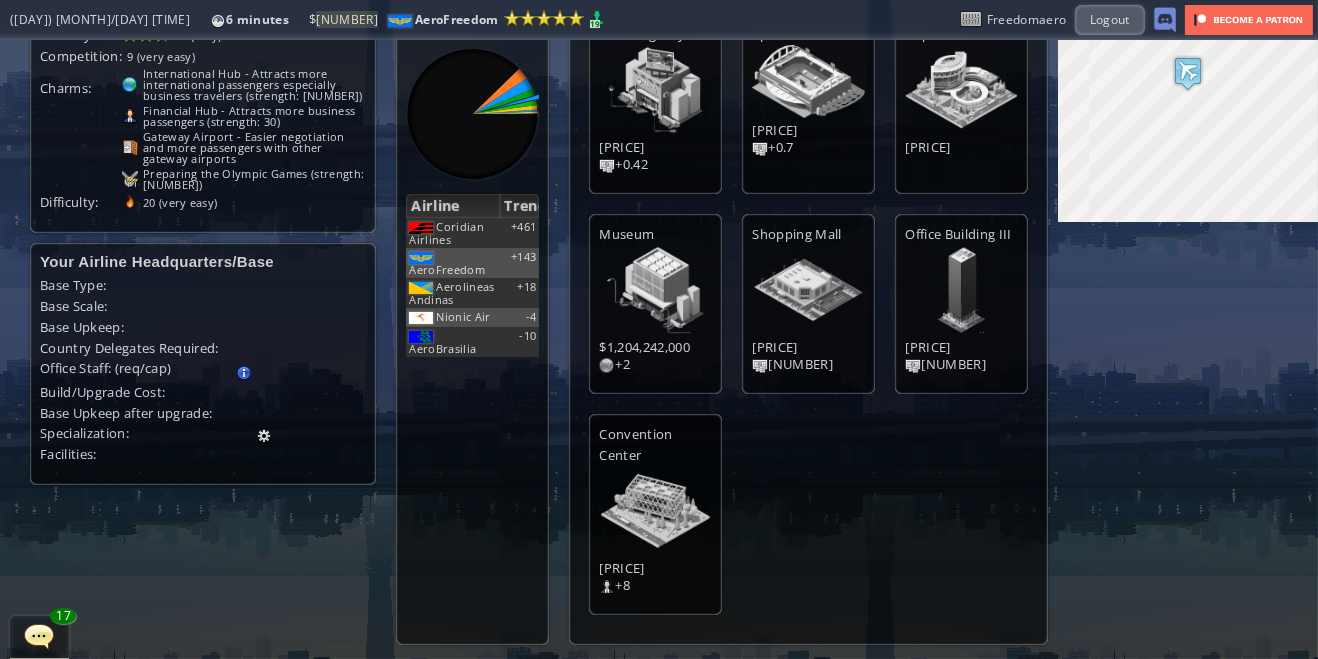scroll, scrollTop: 80, scrollLeft: 0, axis: vertical 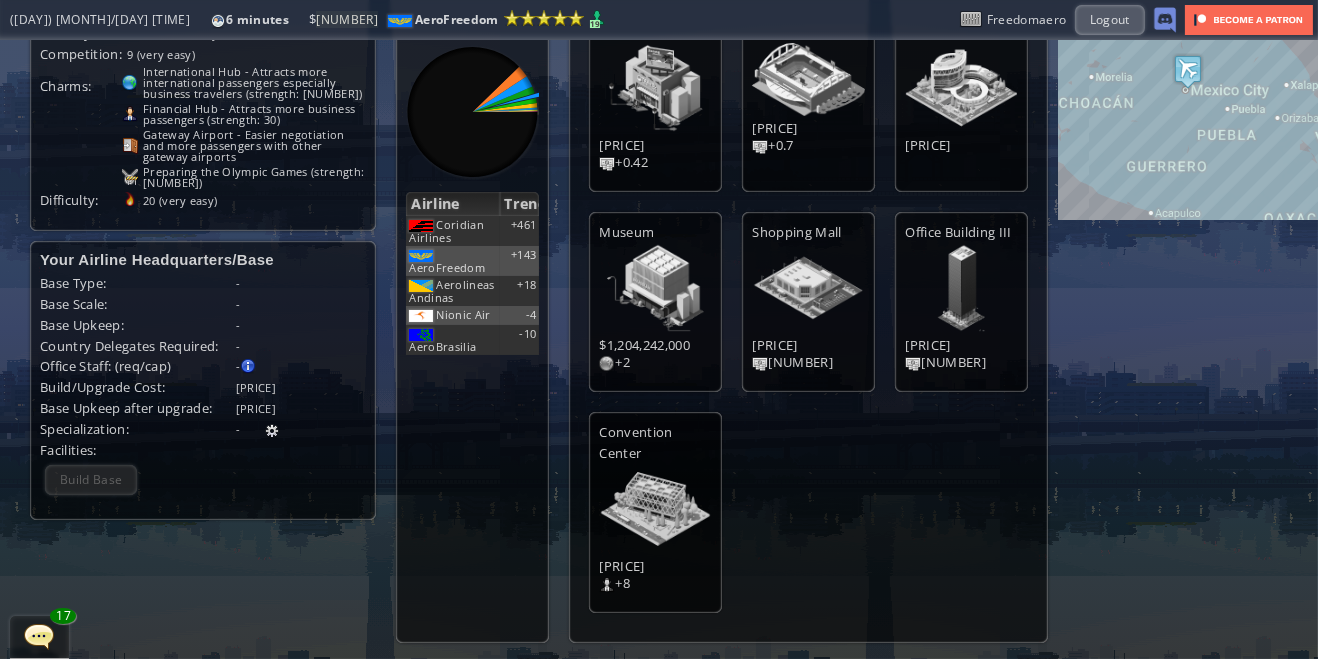 click at bounding box center (7, 329) 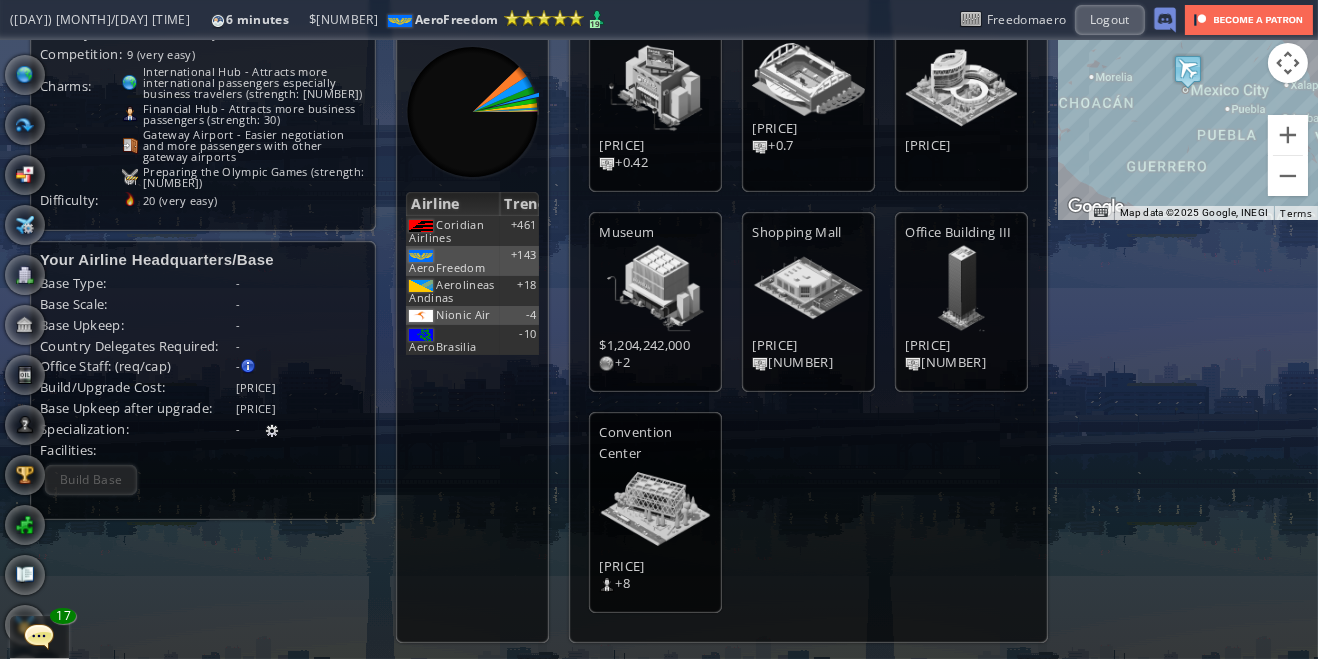 click at bounding box center [7, 329] 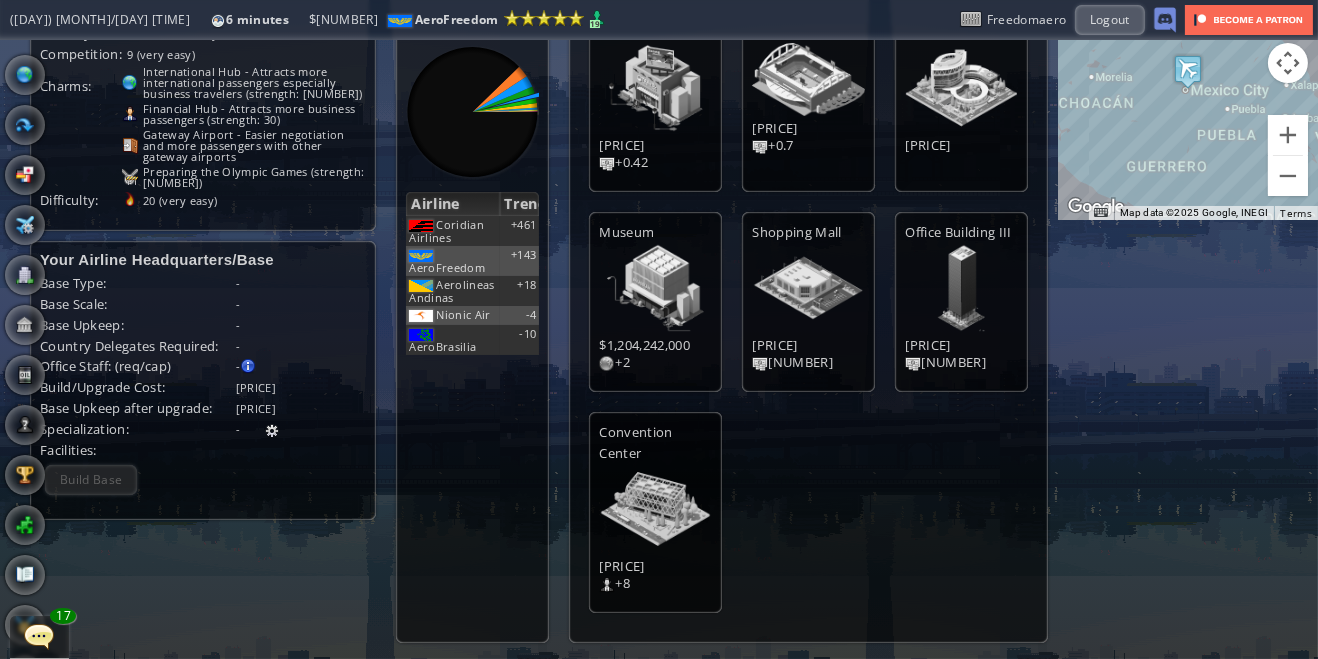 click at bounding box center (7, 329) 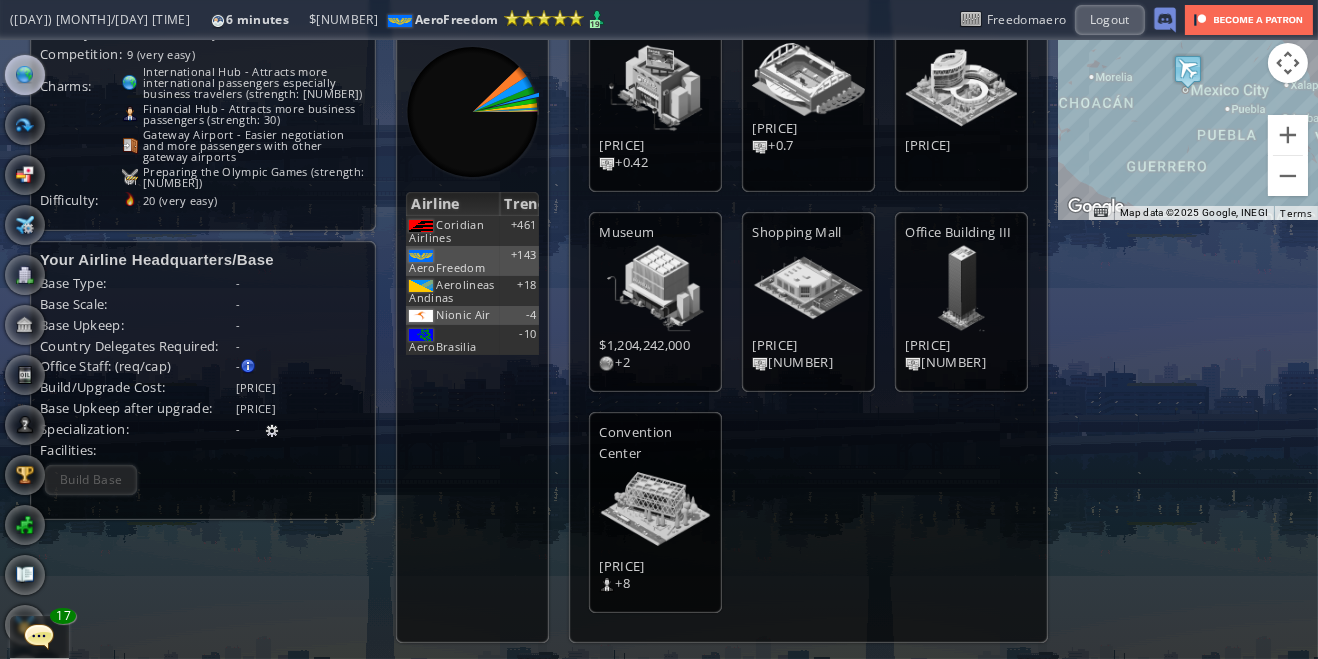 click at bounding box center (25, 75) 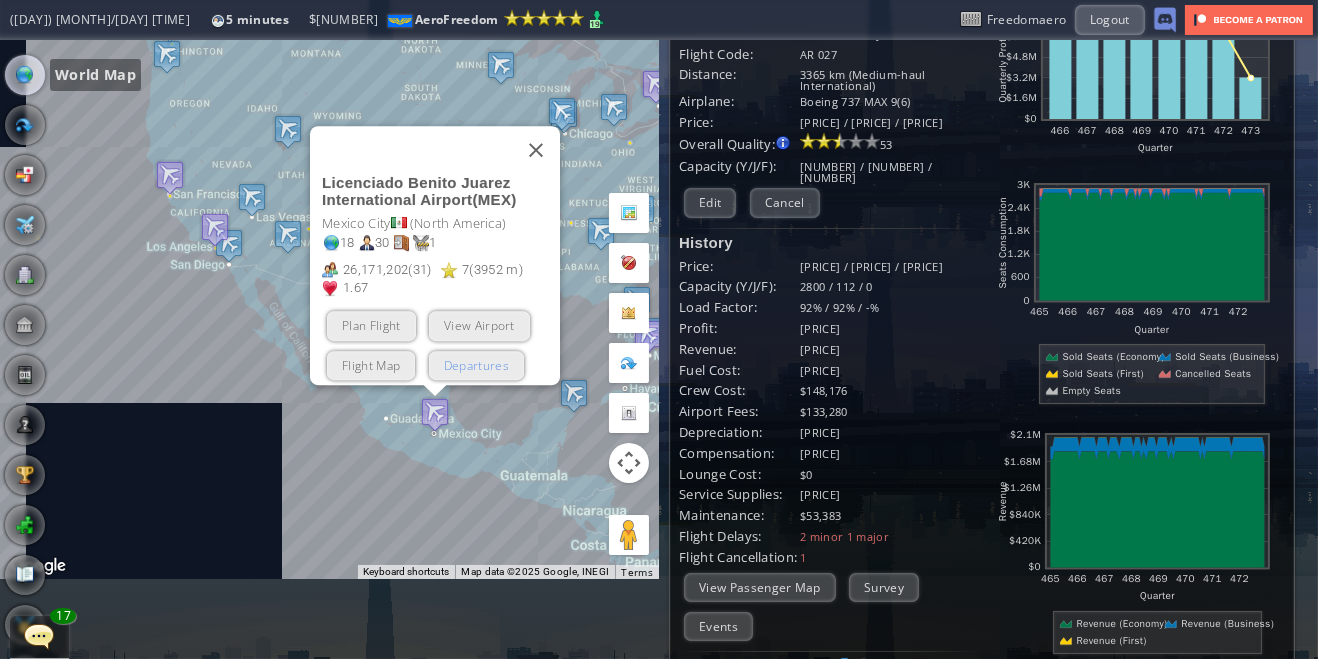 click on "Departures" at bounding box center (475, 364) 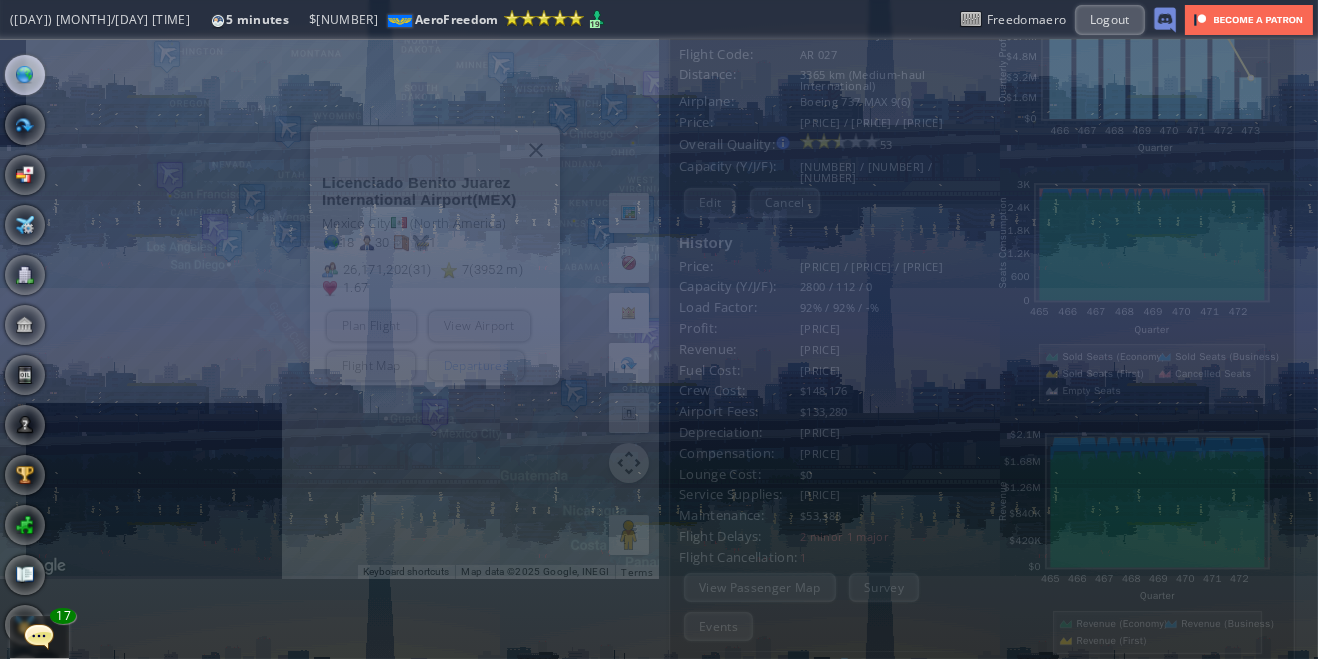 scroll, scrollTop: 0, scrollLeft: 0, axis: both 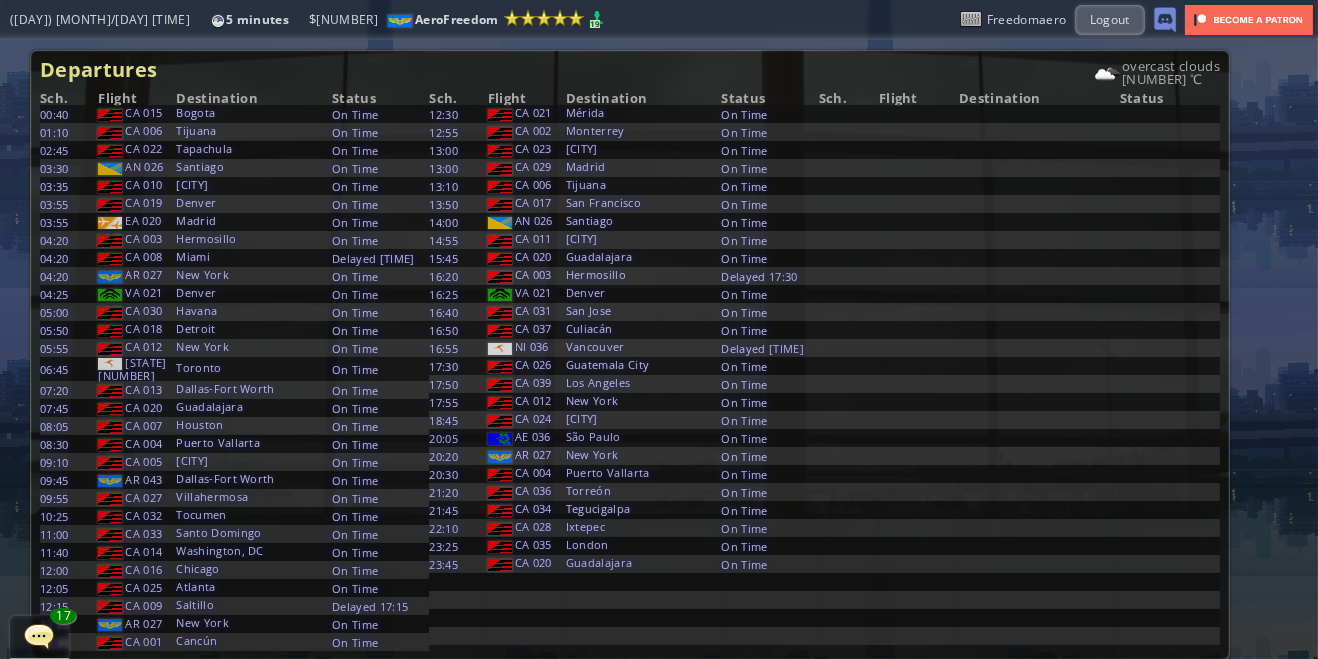click at bounding box center (7, 329) 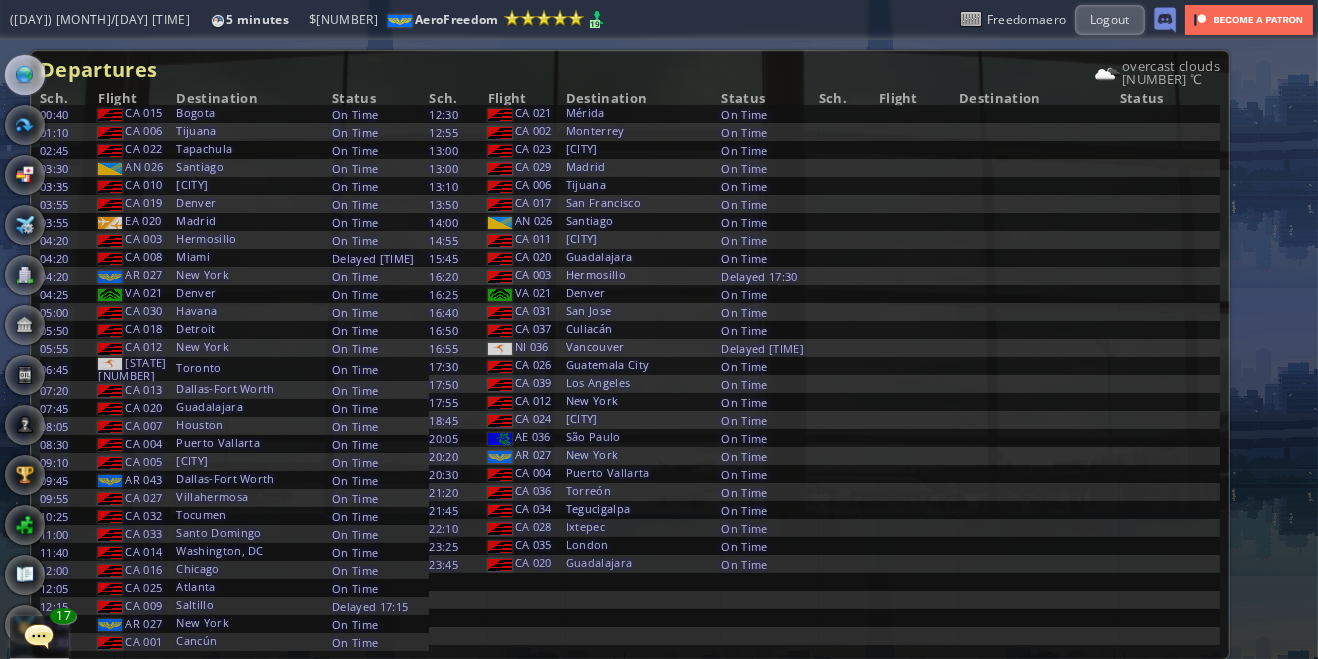 click at bounding box center (25, 75) 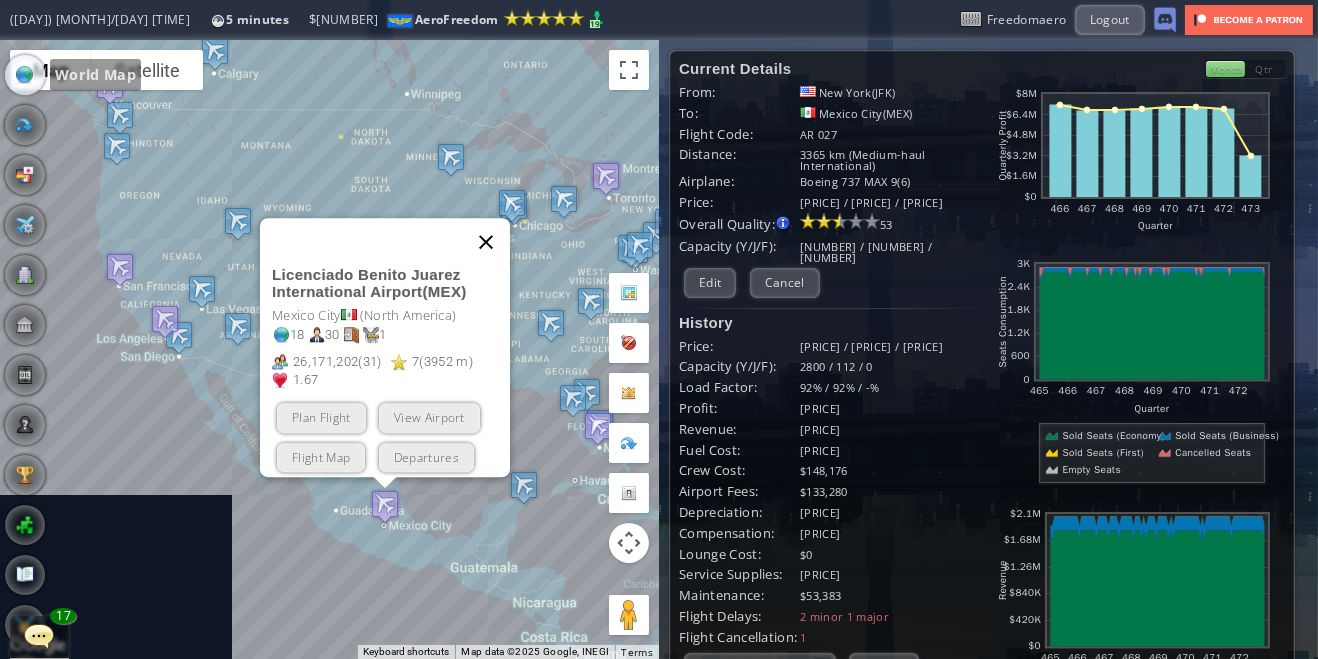click at bounding box center (486, 242) 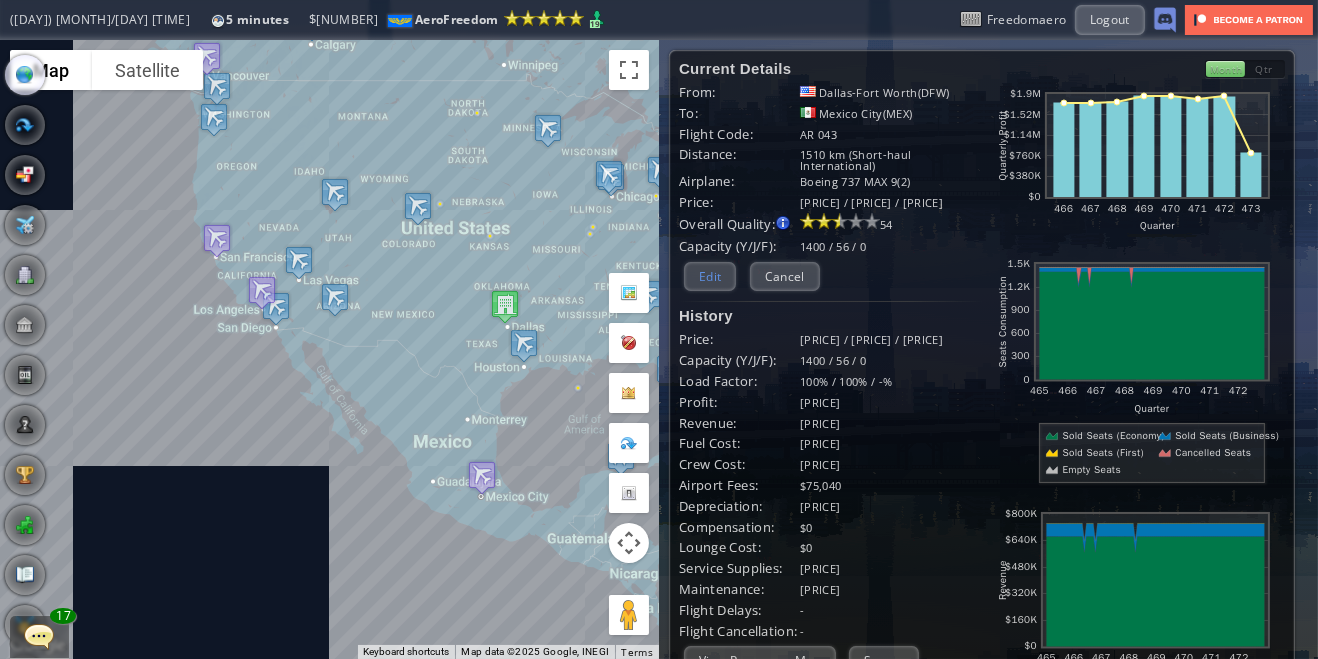 click on "Edit" at bounding box center [710, 276] 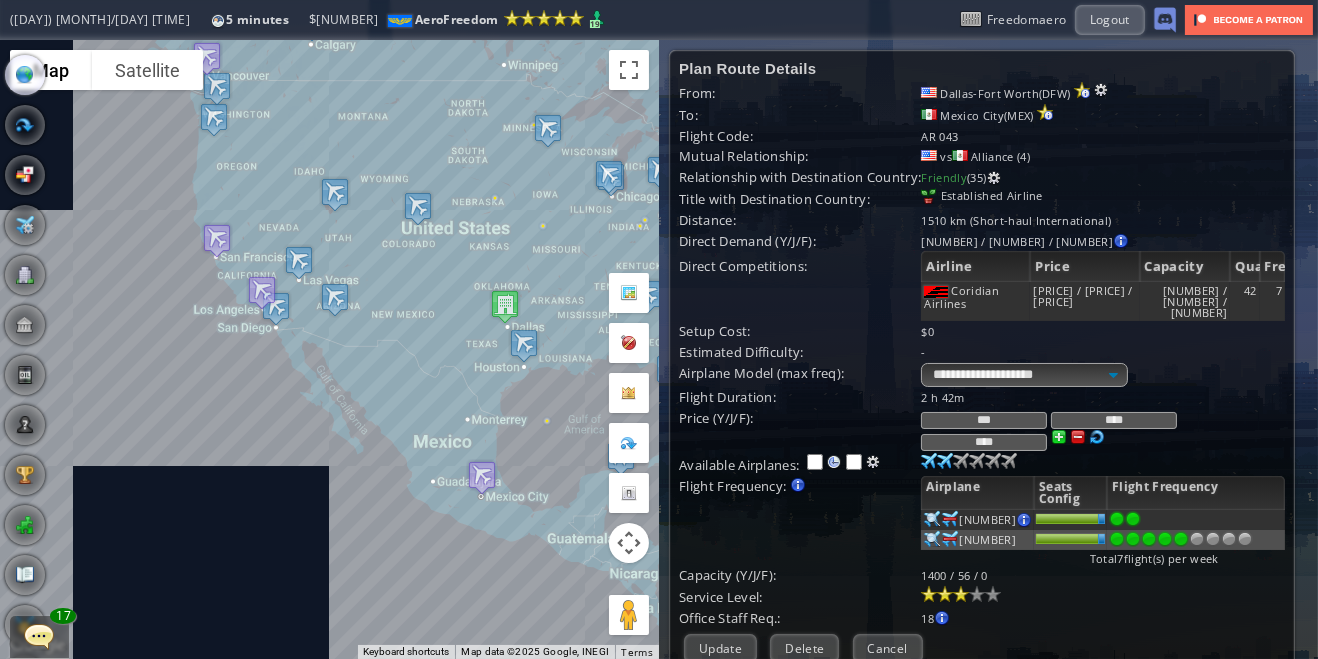 click at bounding box center [1245, 539] 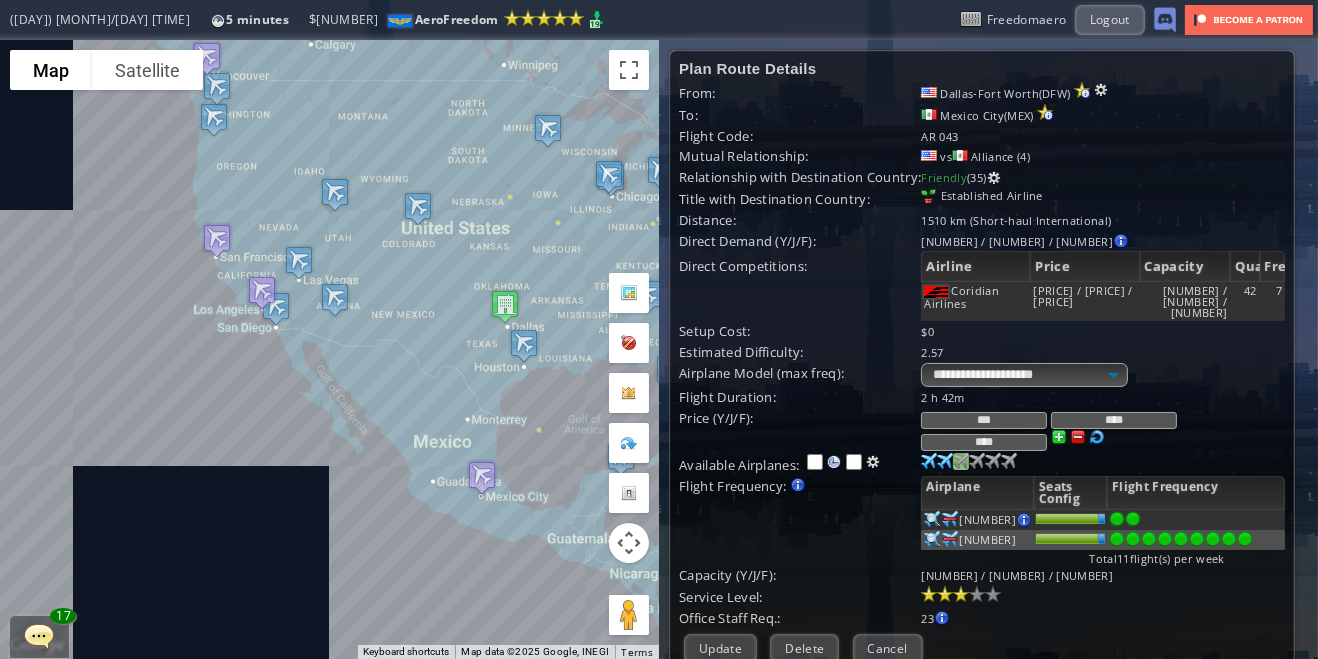 click at bounding box center (929, 461) 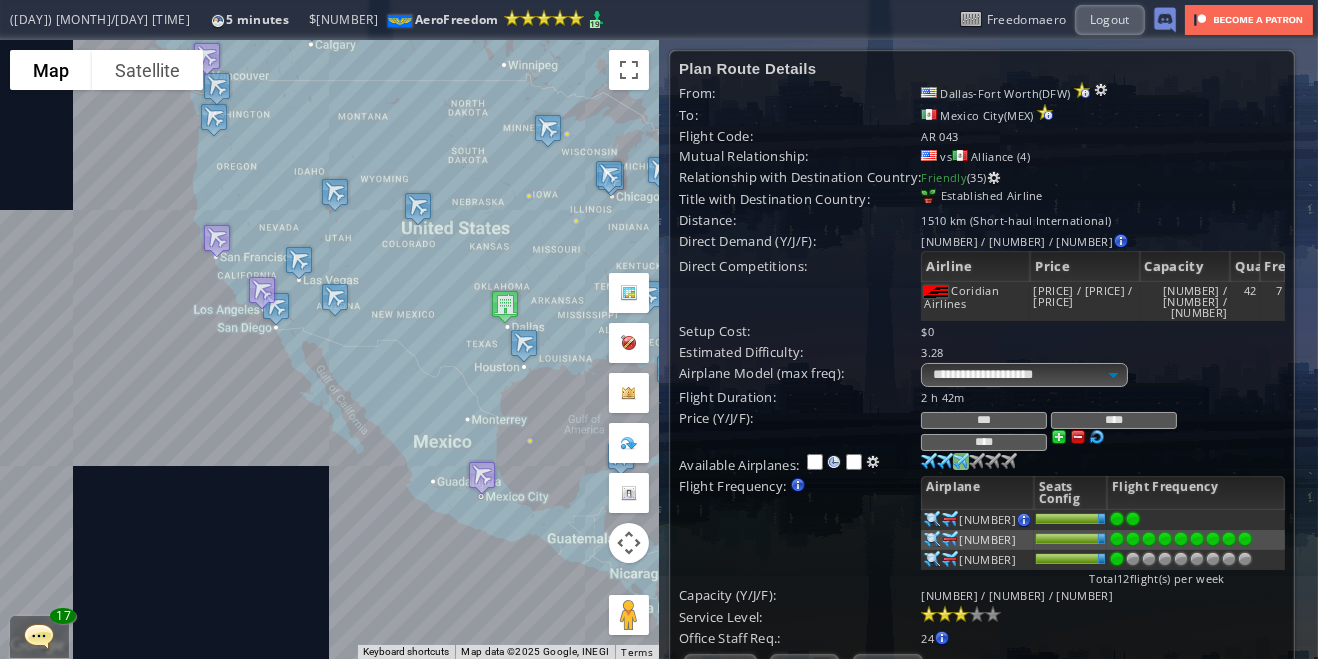 click at bounding box center (1149, 539) 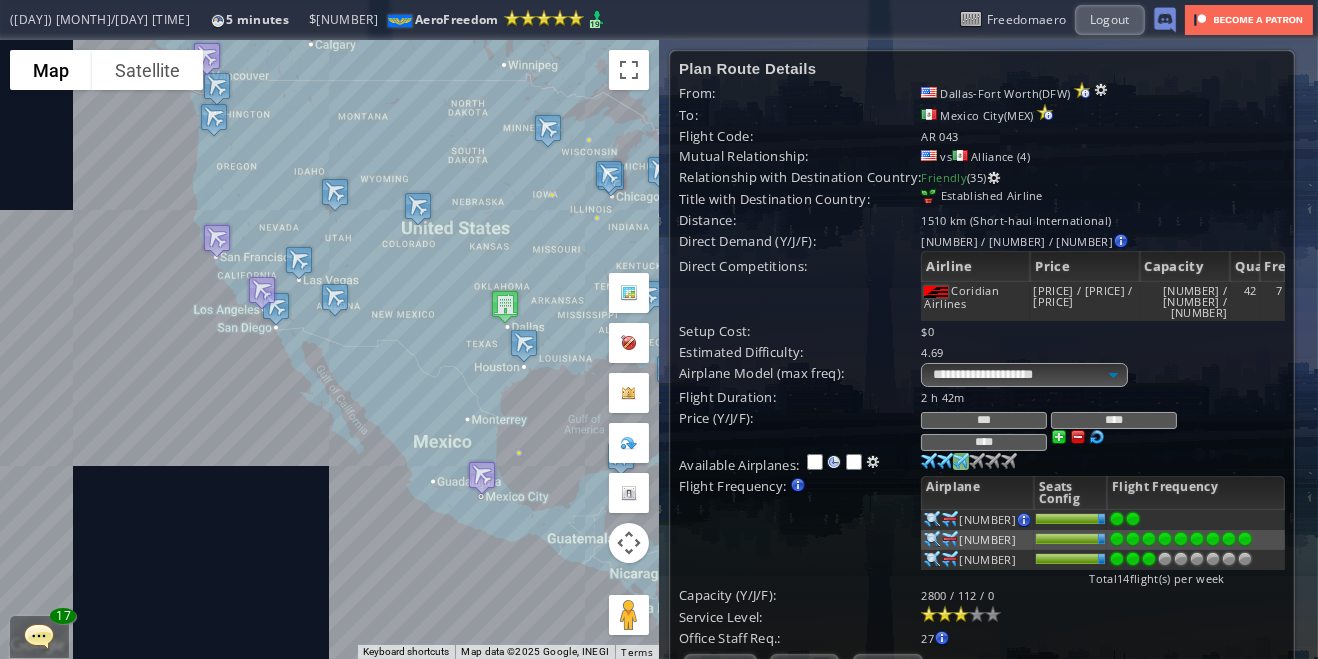 click on "Update" at bounding box center (720, 668) 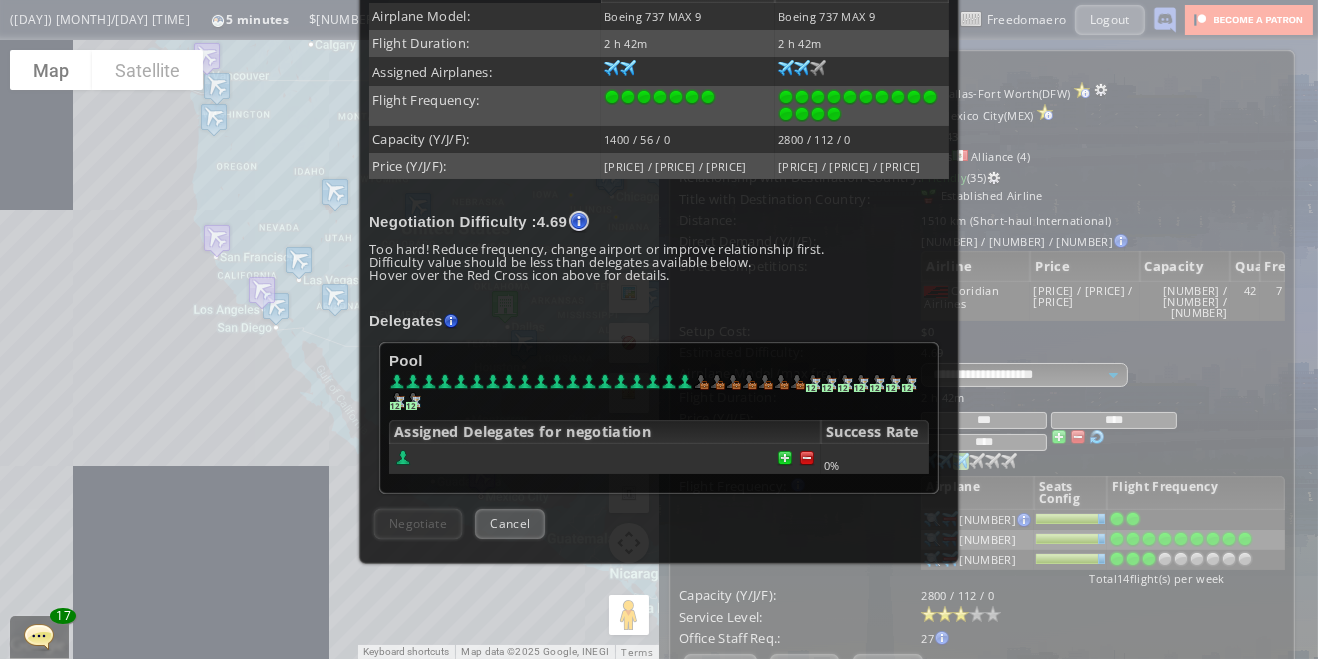 scroll, scrollTop: 451, scrollLeft: 0, axis: vertical 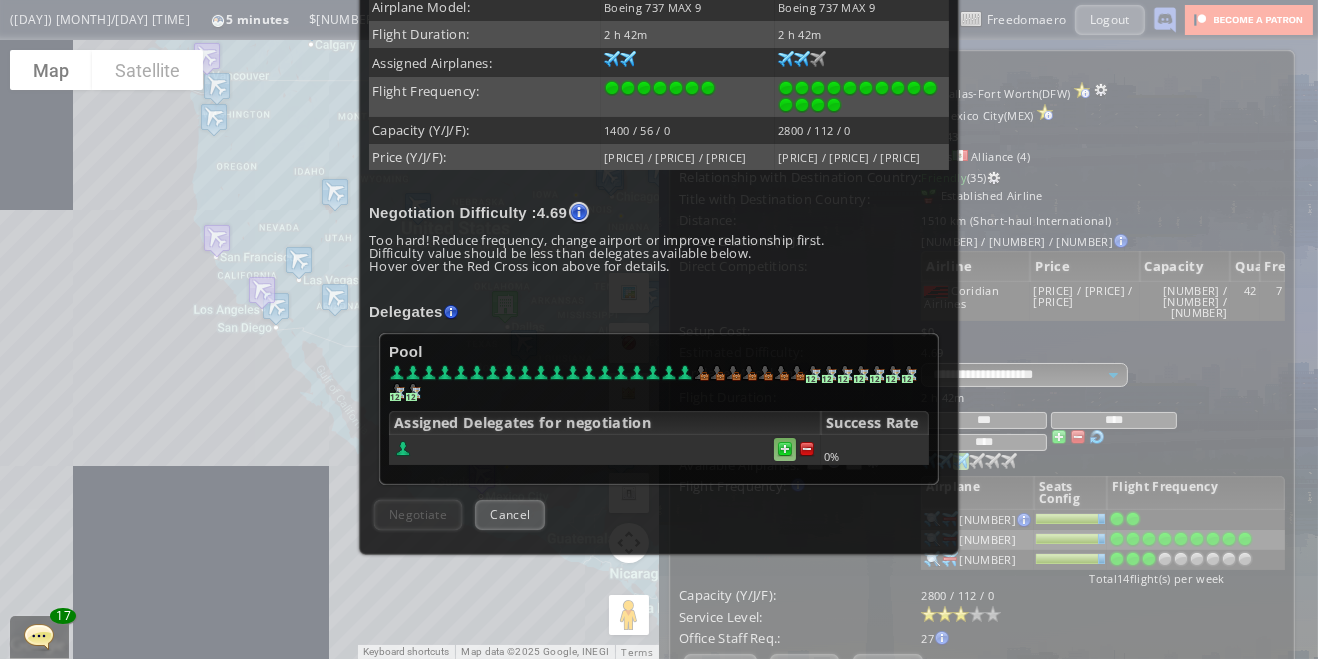 click at bounding box center [785, 449] 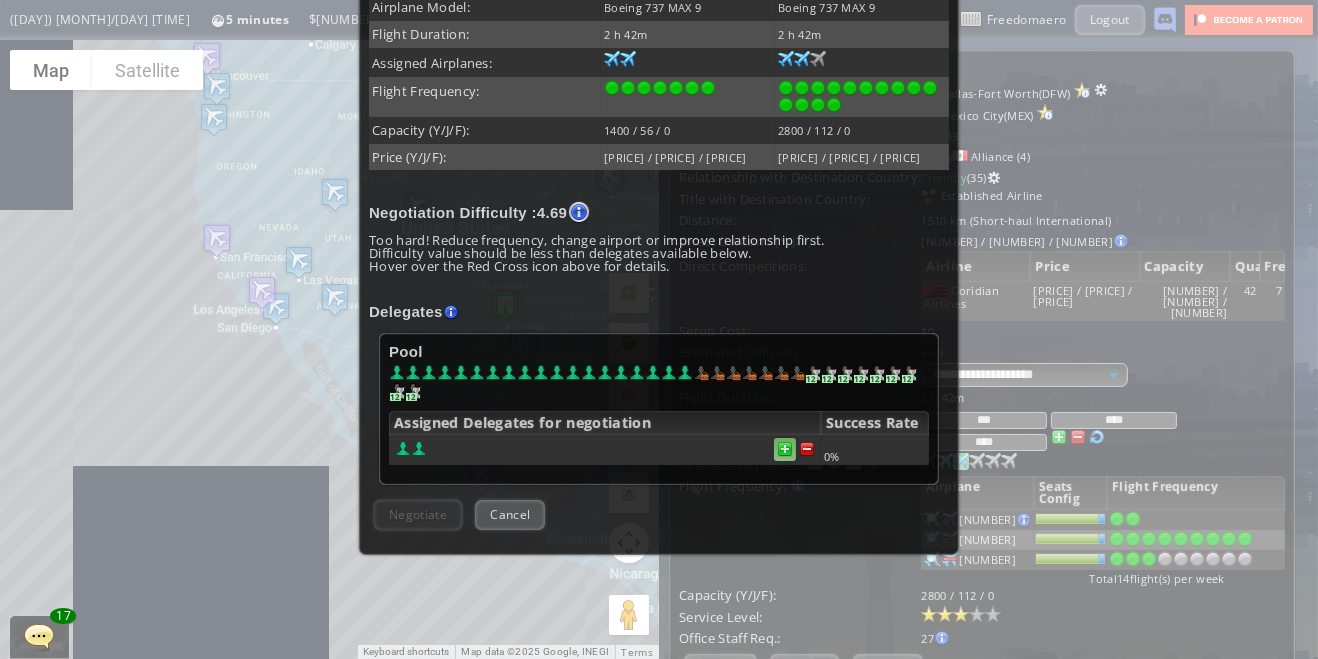 click at bounding box center [807, 449] 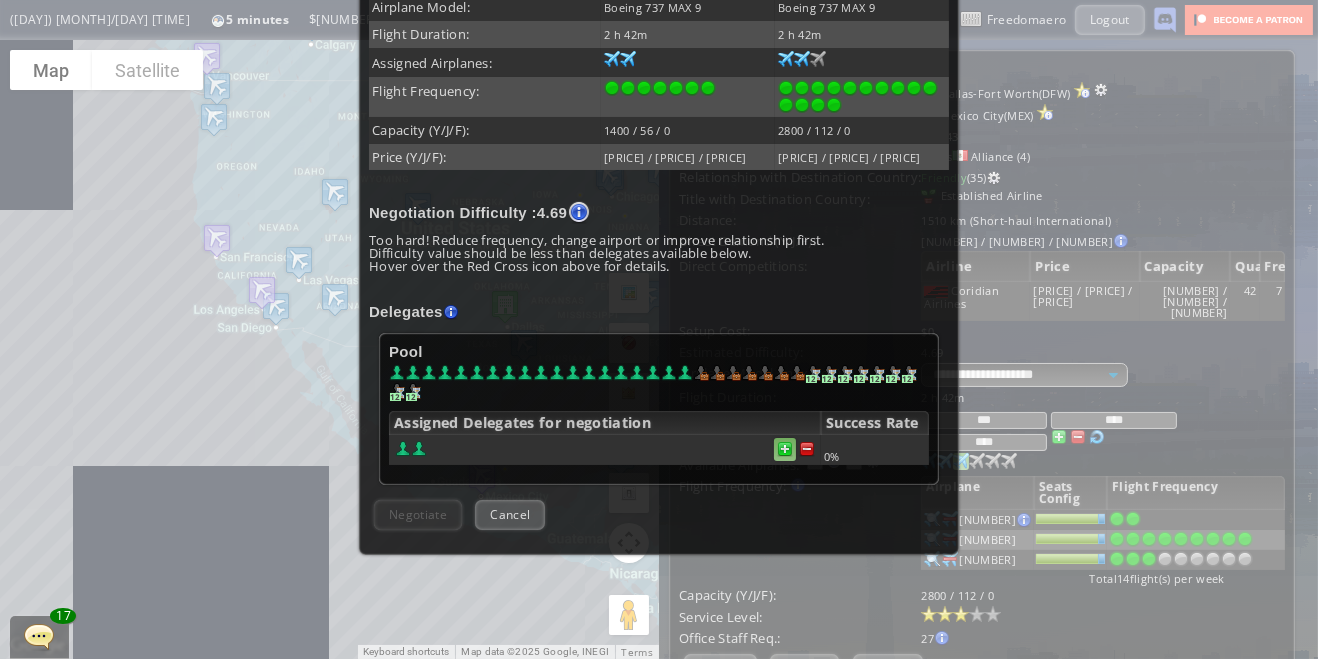click at bounding box center (785, 449) 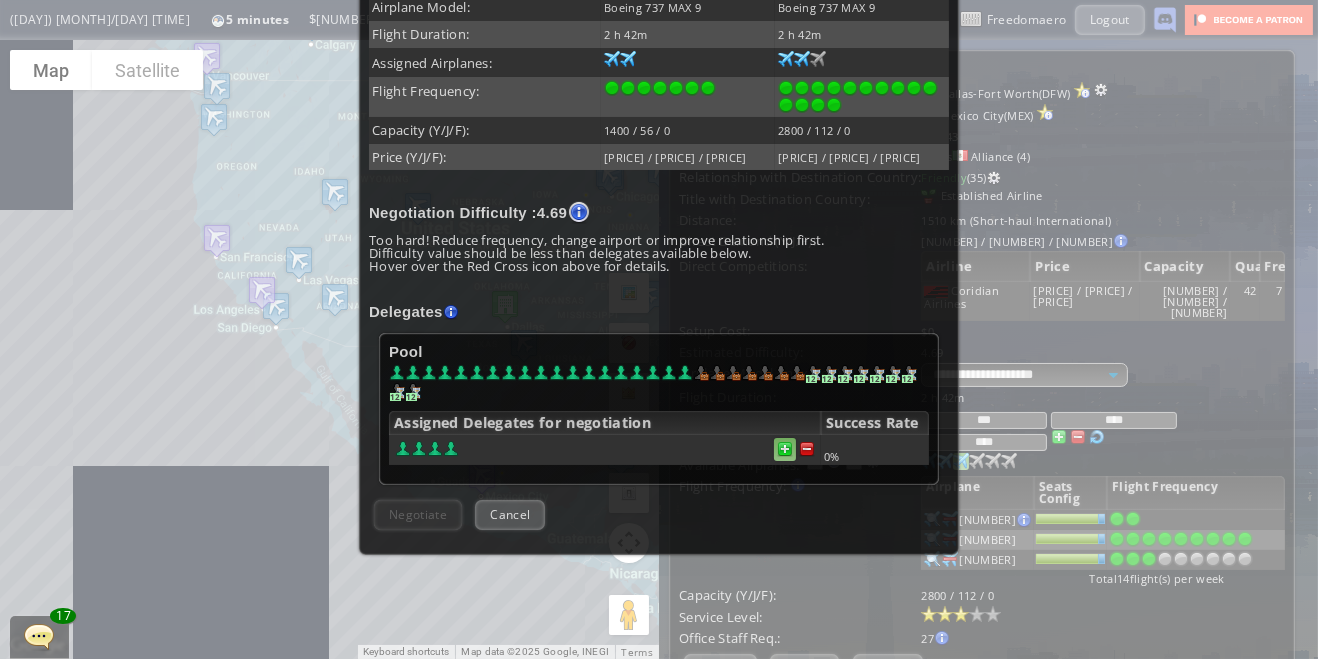 click at bounding box center (785, 449) 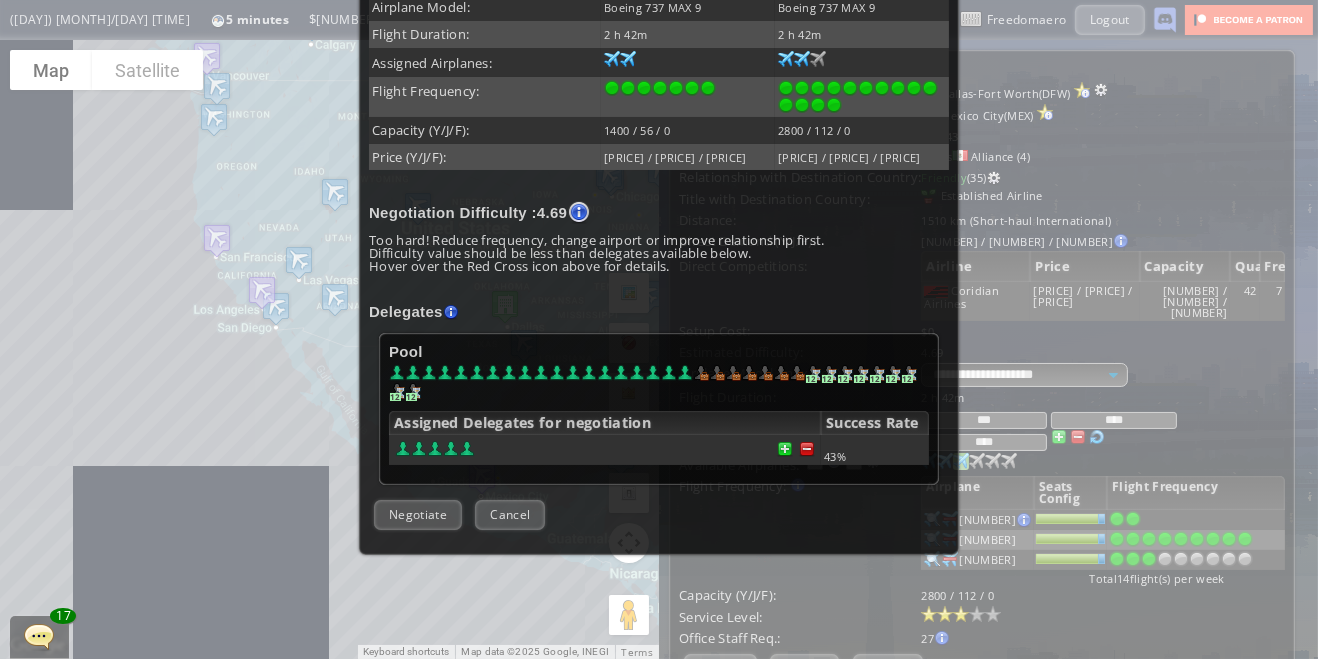 click at bounding box center [605, 450] 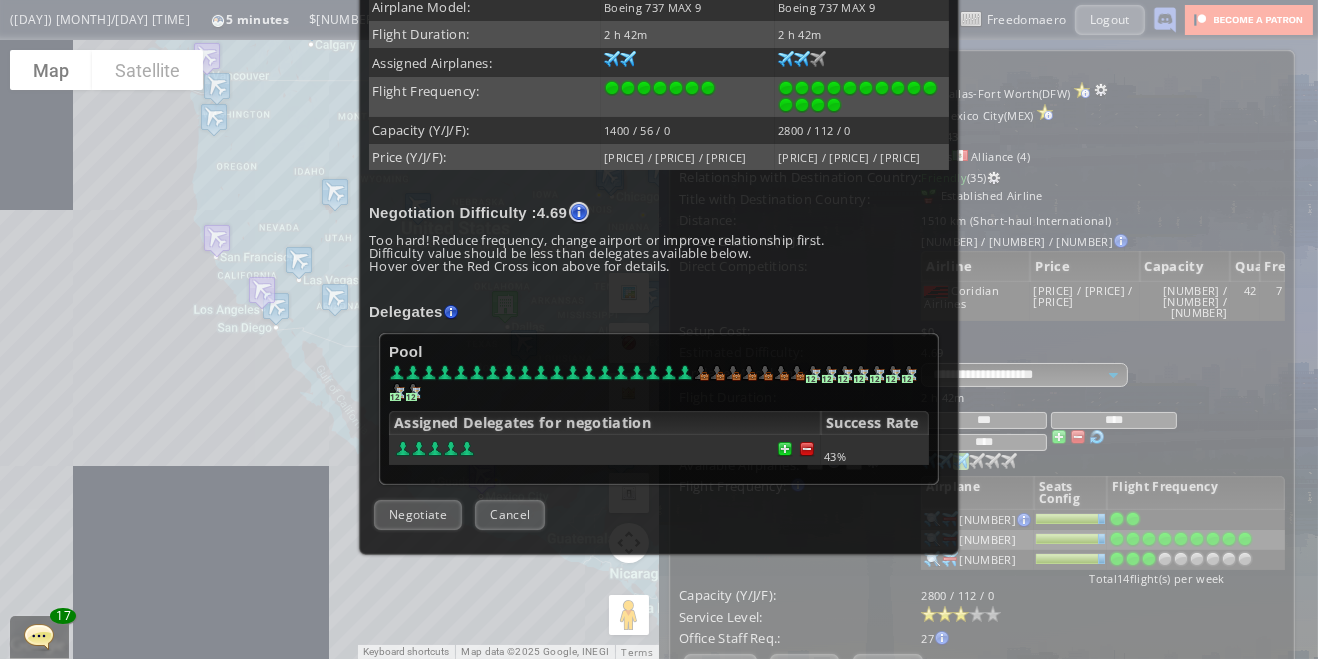 click at bounding box center [605, 450] 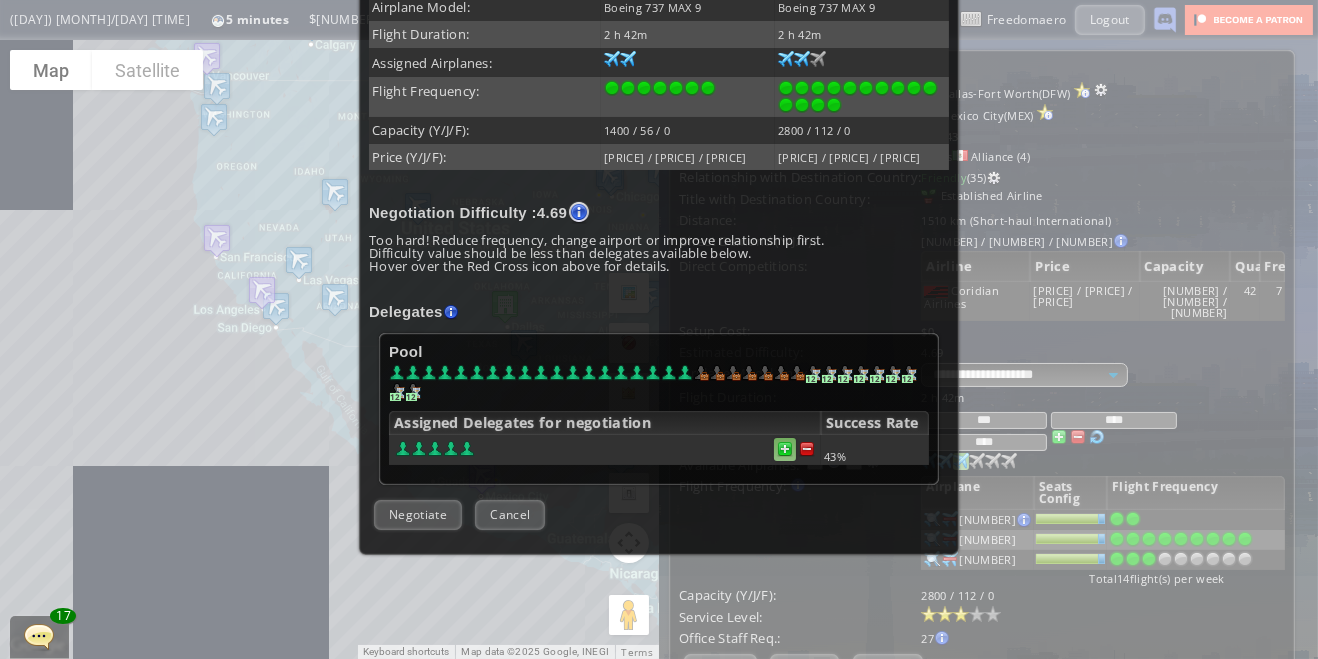 click at bounding box center [785, 449] 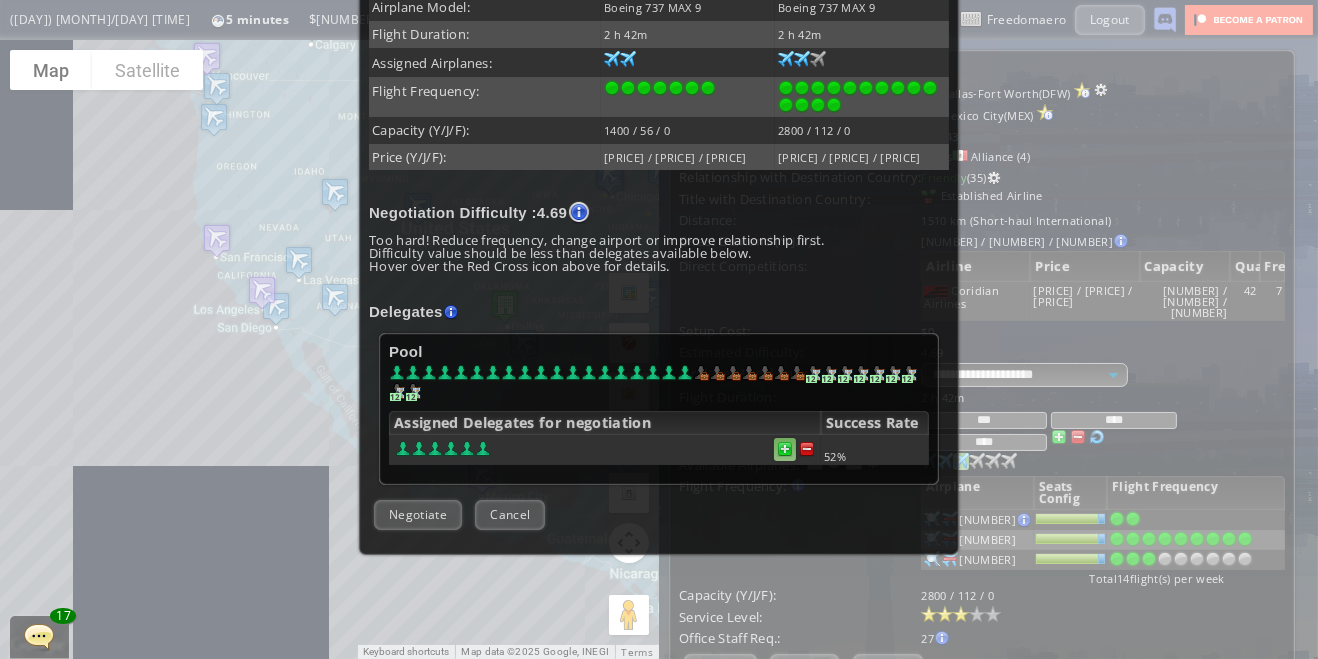 click at bounding box center [807, 449] 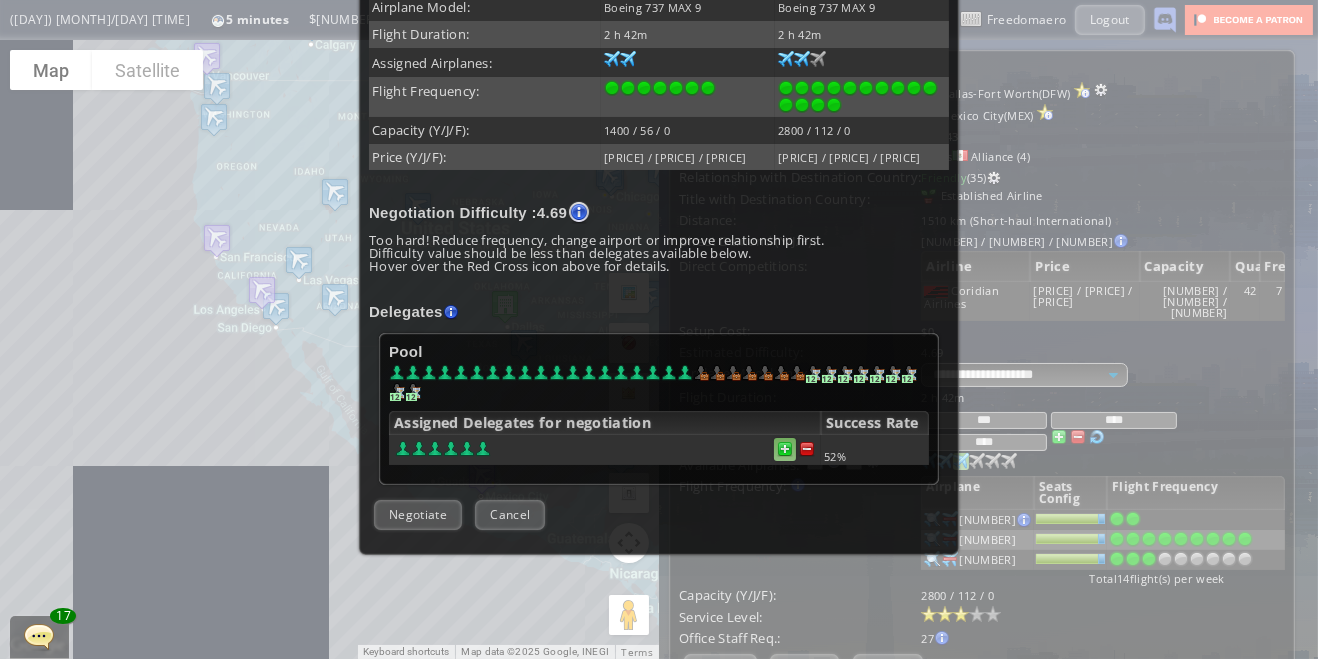 click at bounding box center [785, 449] 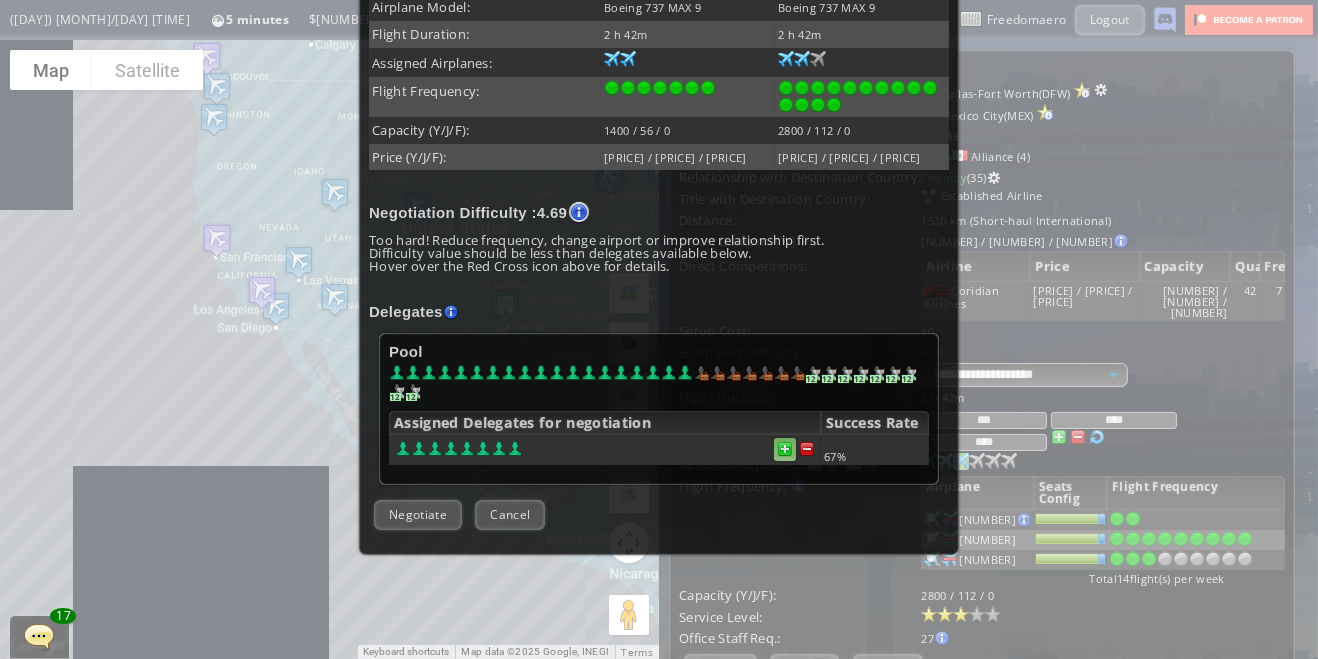 click at bounding box center (785, 449) 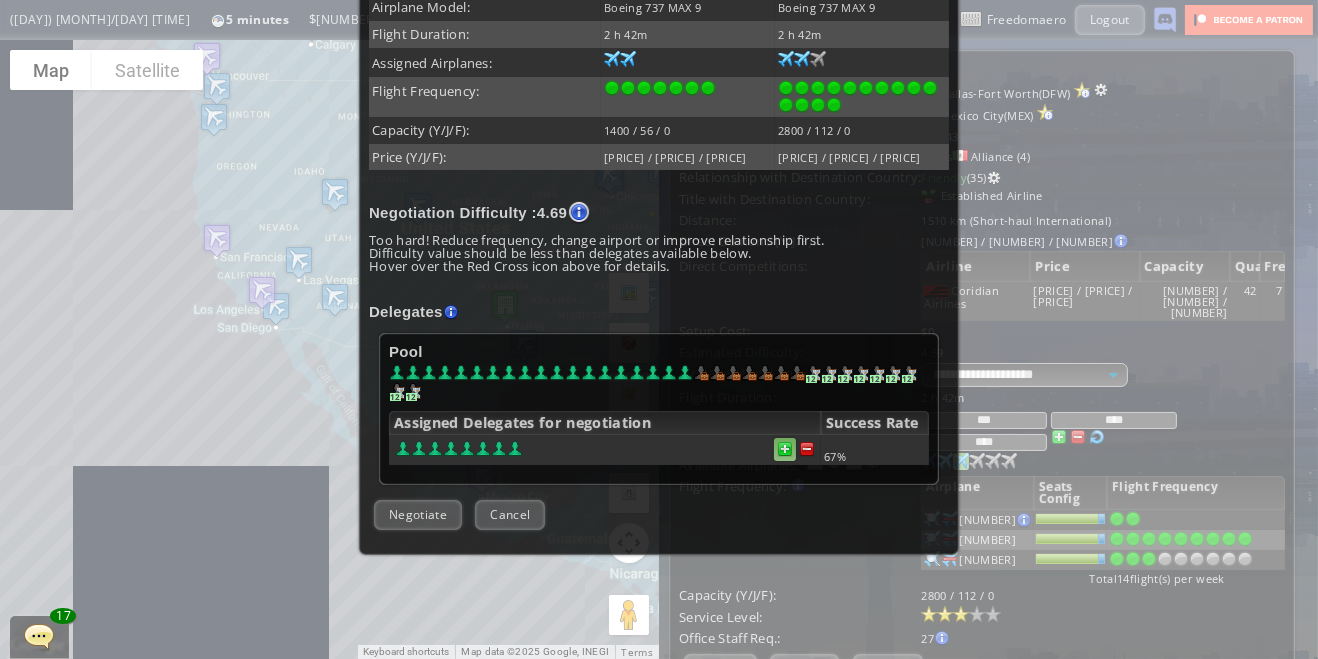 click at bounding box center [807, 449] 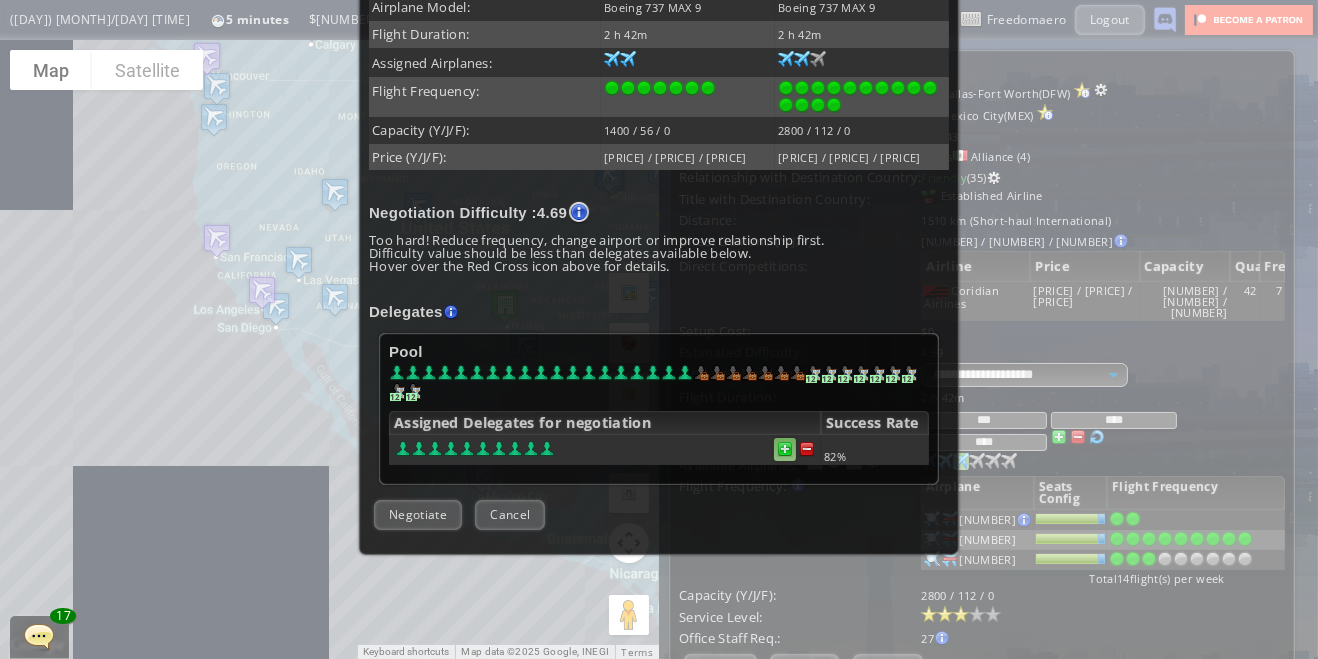 click at bounding box center [785, 449] 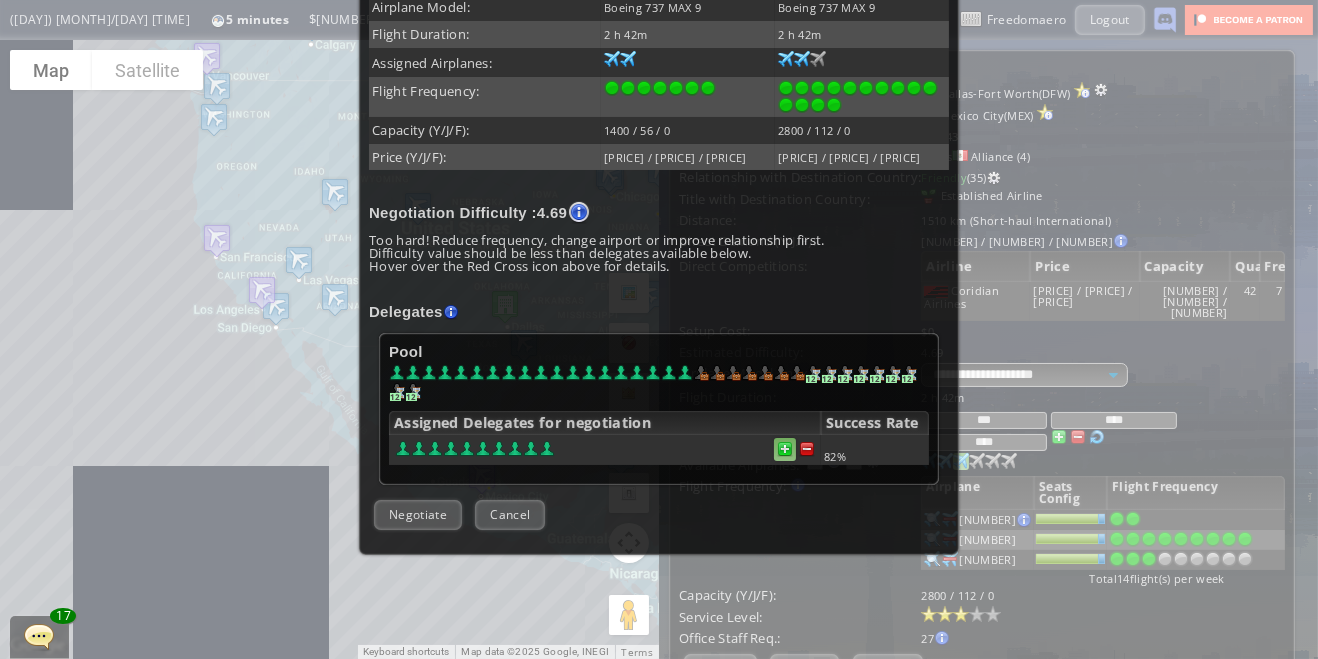 click at bounding box center (807, 449) 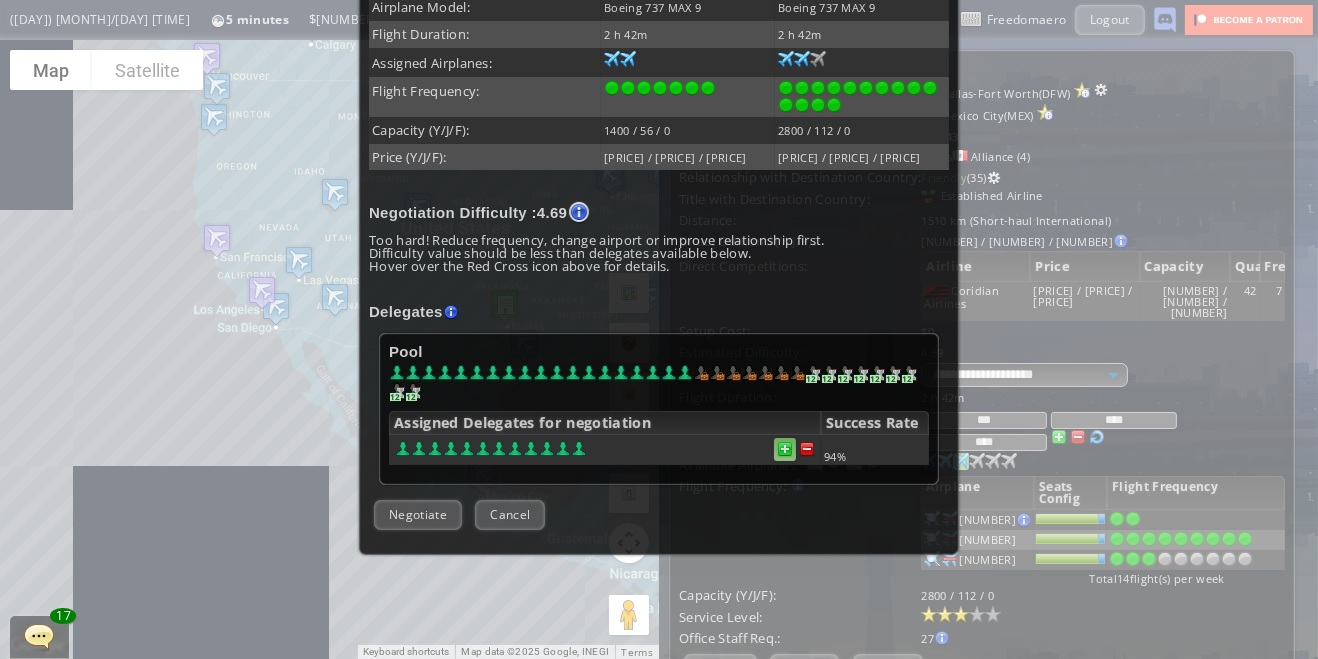 click at bounding box center [807, 449] 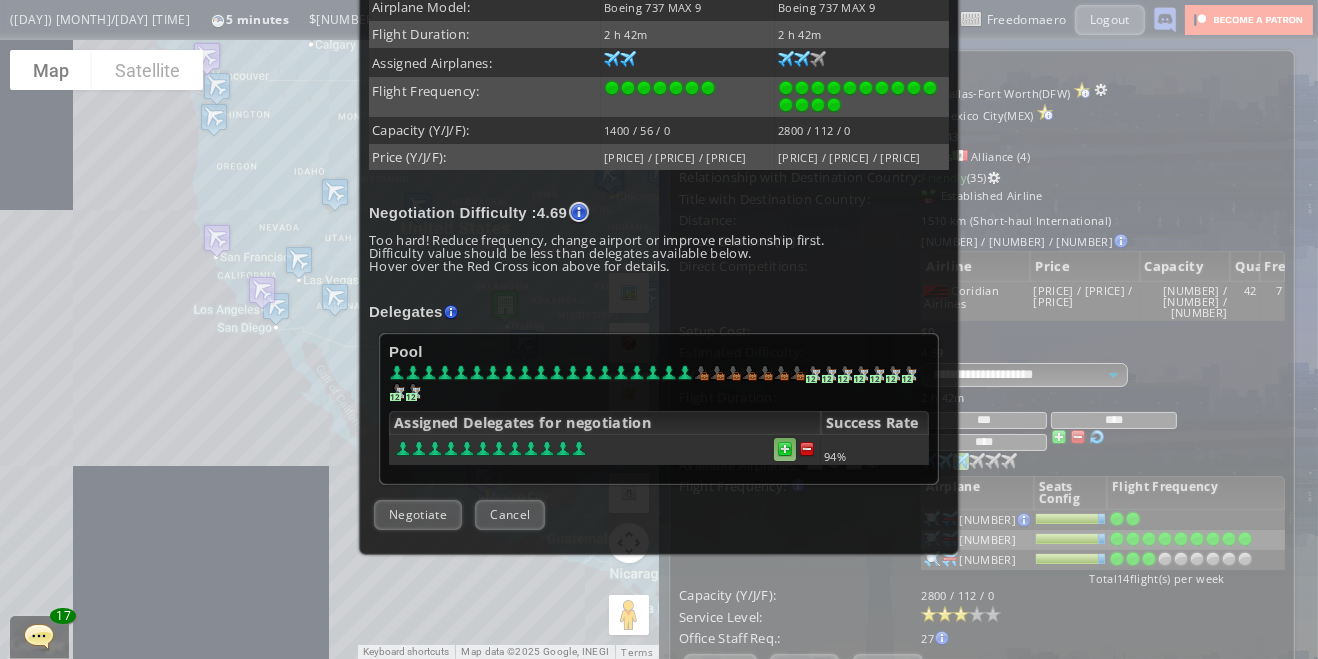 click at bounding box center (807, 449) 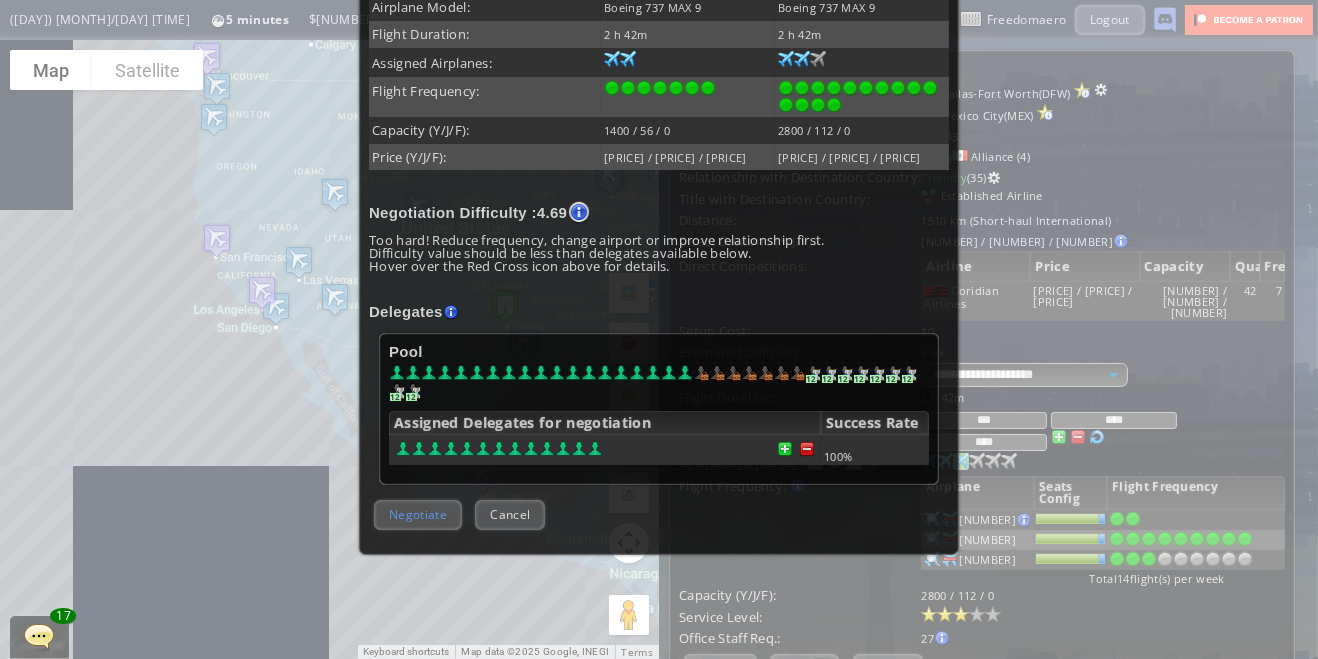 click on "Negotiate" at bounding box center (418, 514) 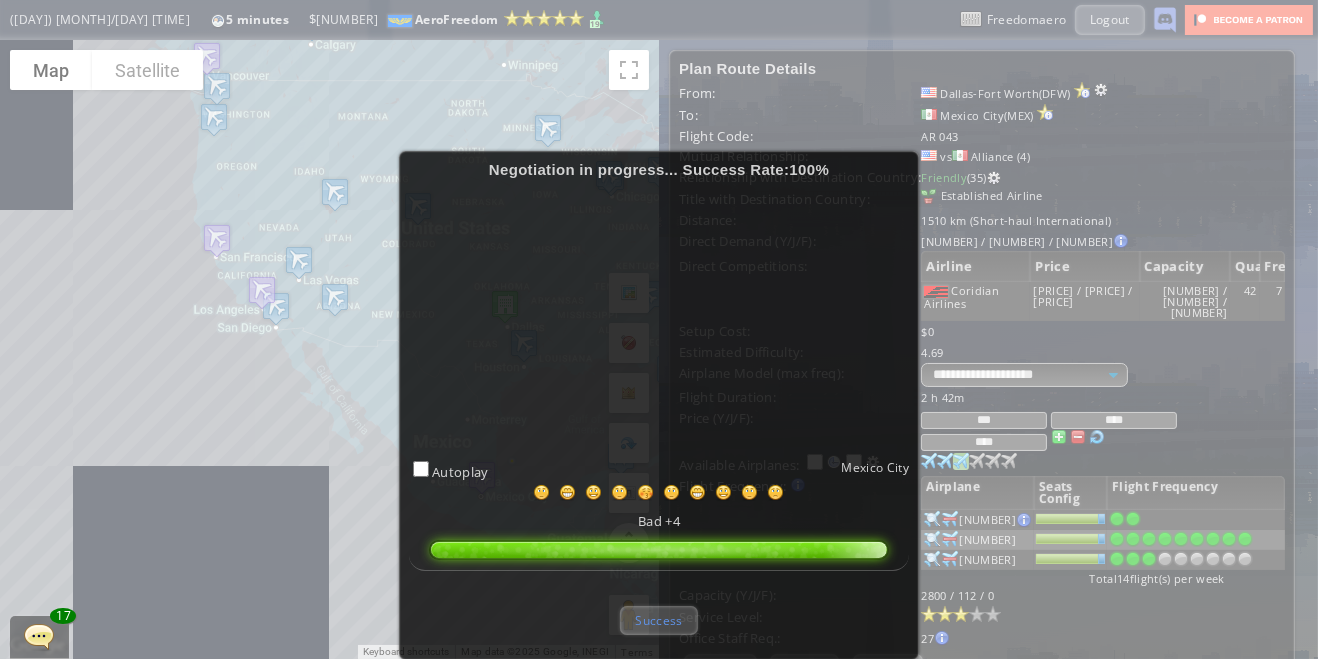 click on "Success" at bounding box center (658, 620) 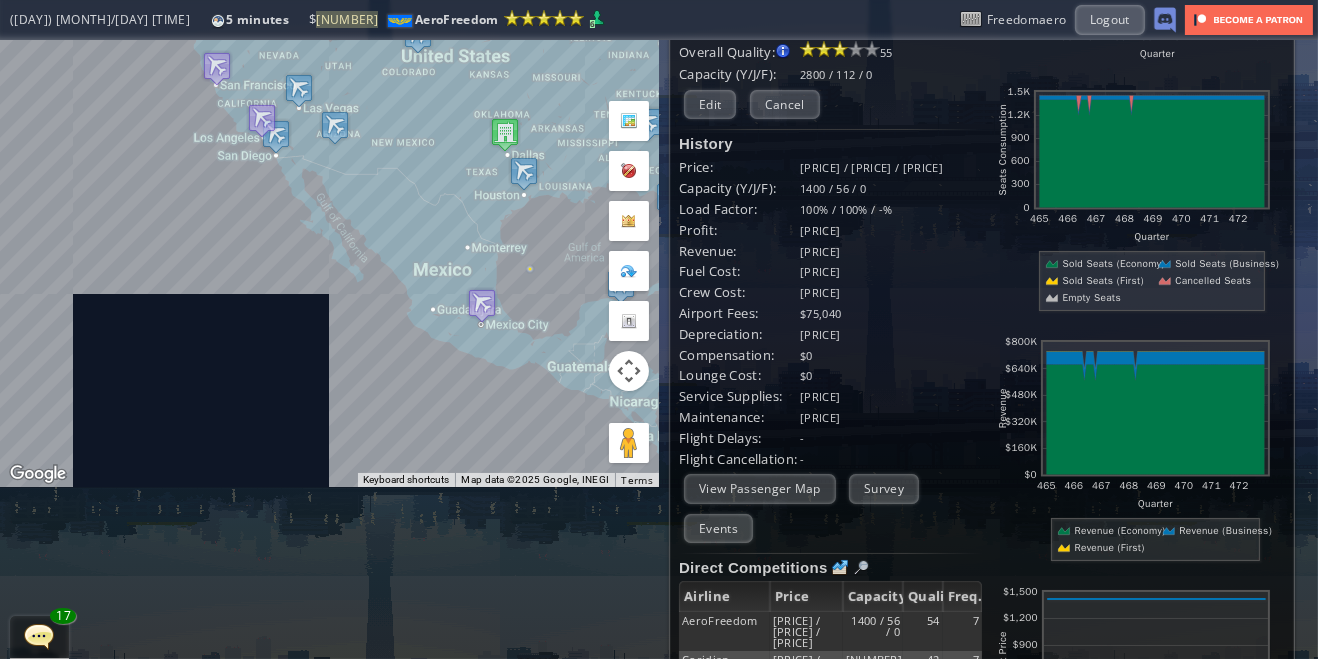 scroll, scrollTop: 0, scrollLeft: 0, axis: both 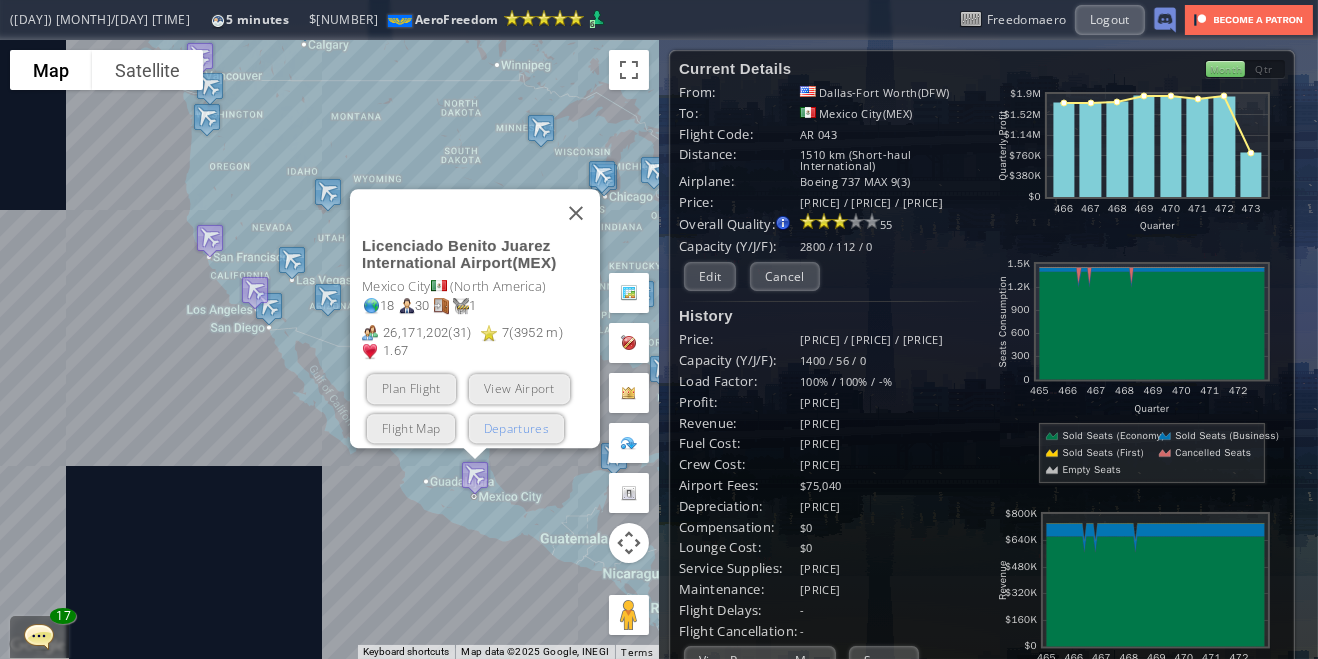 click on "Departures" at bounding box center (515, 427) 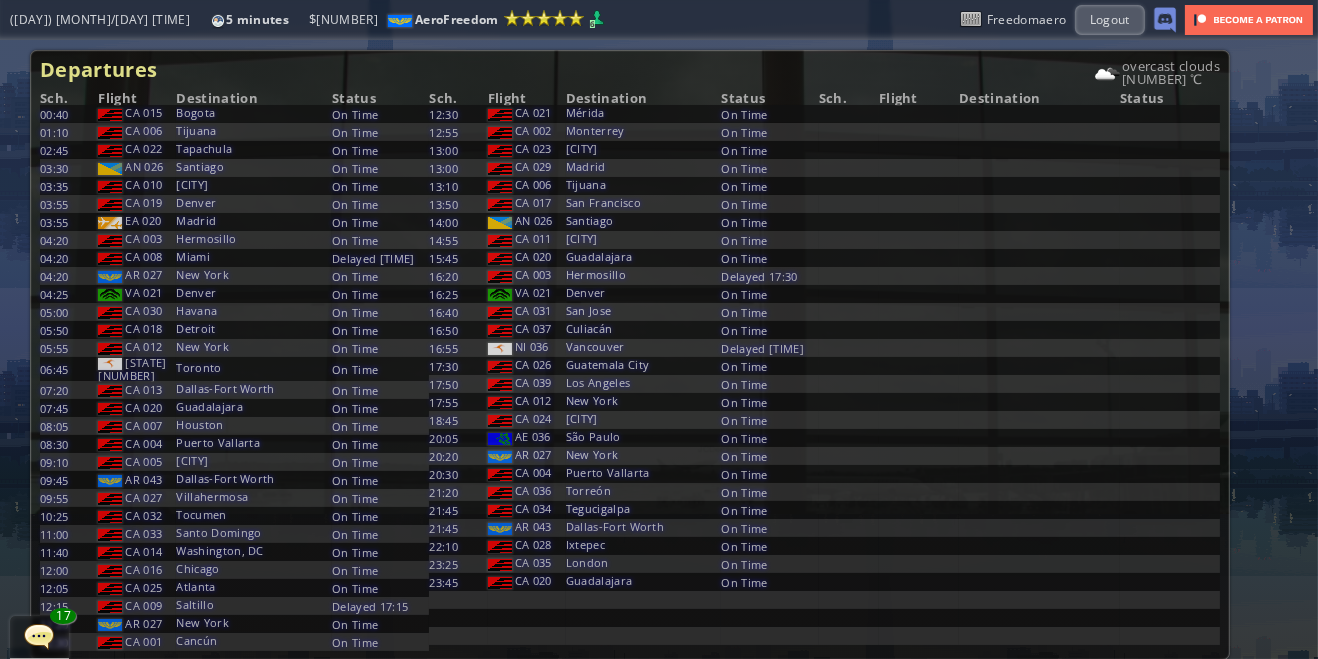 scroll, scrollTop: 25, scrollLeft: 0, axis: vertical 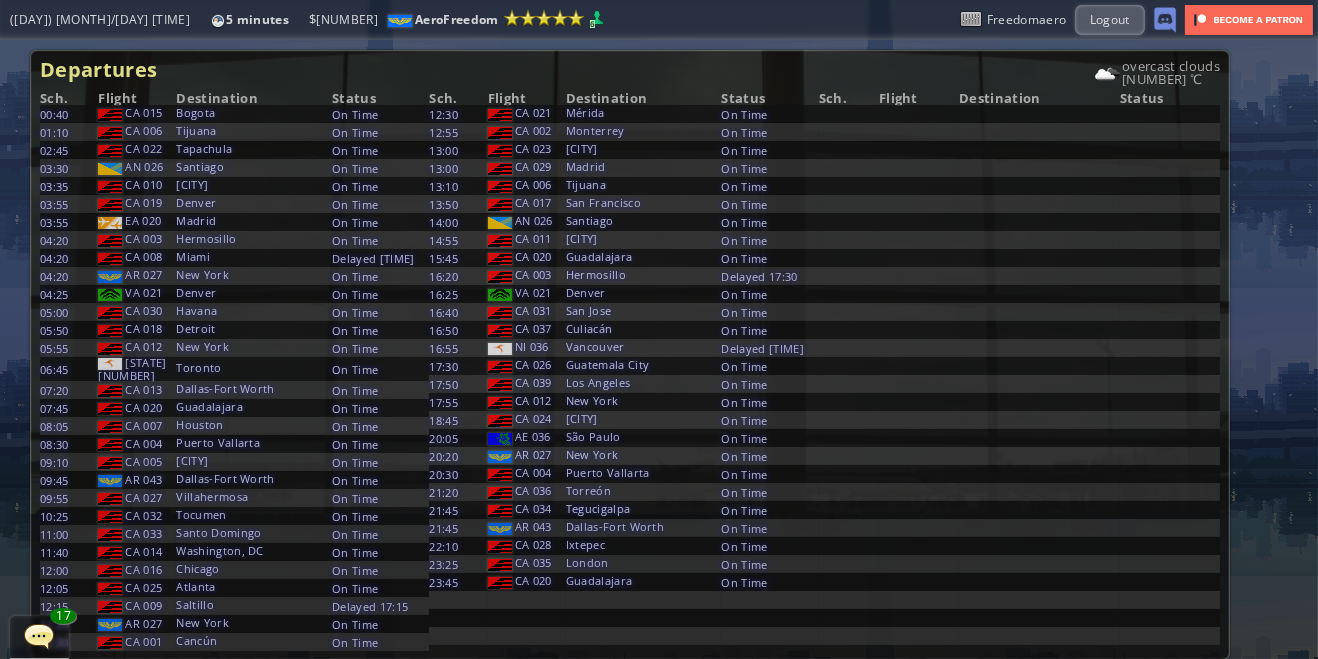 click at bounding box center [7, 329] 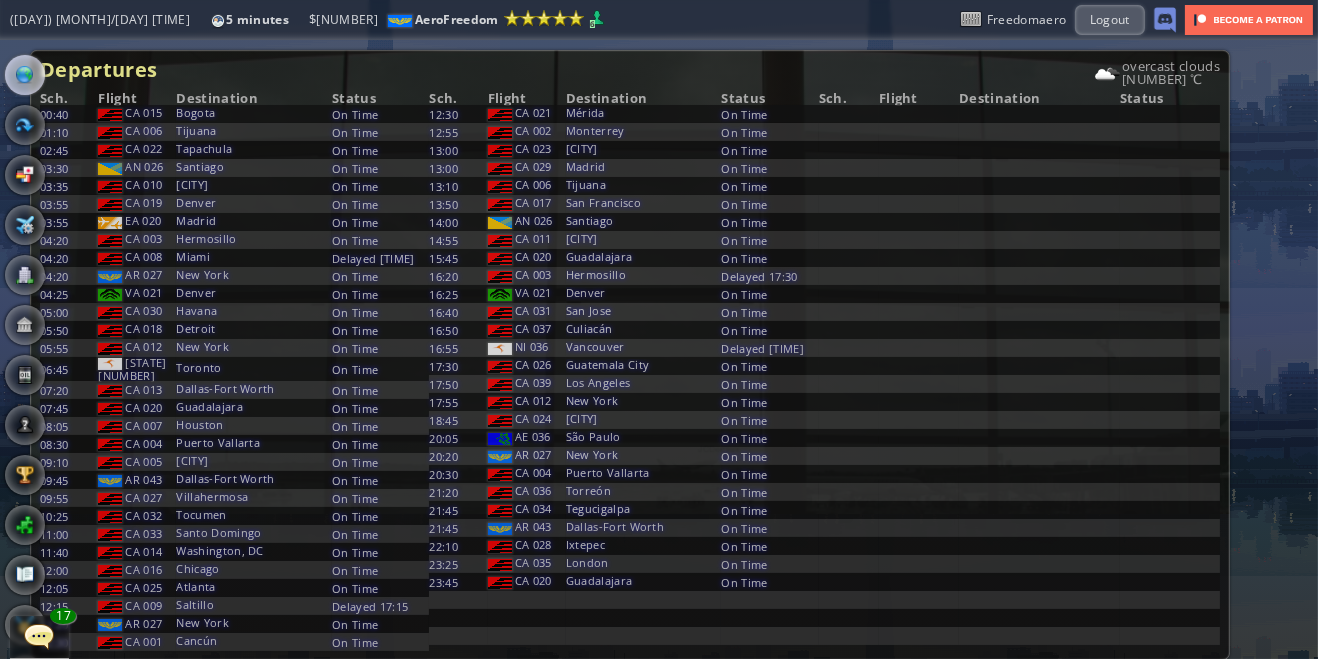 click at bounding box center (25, 75) 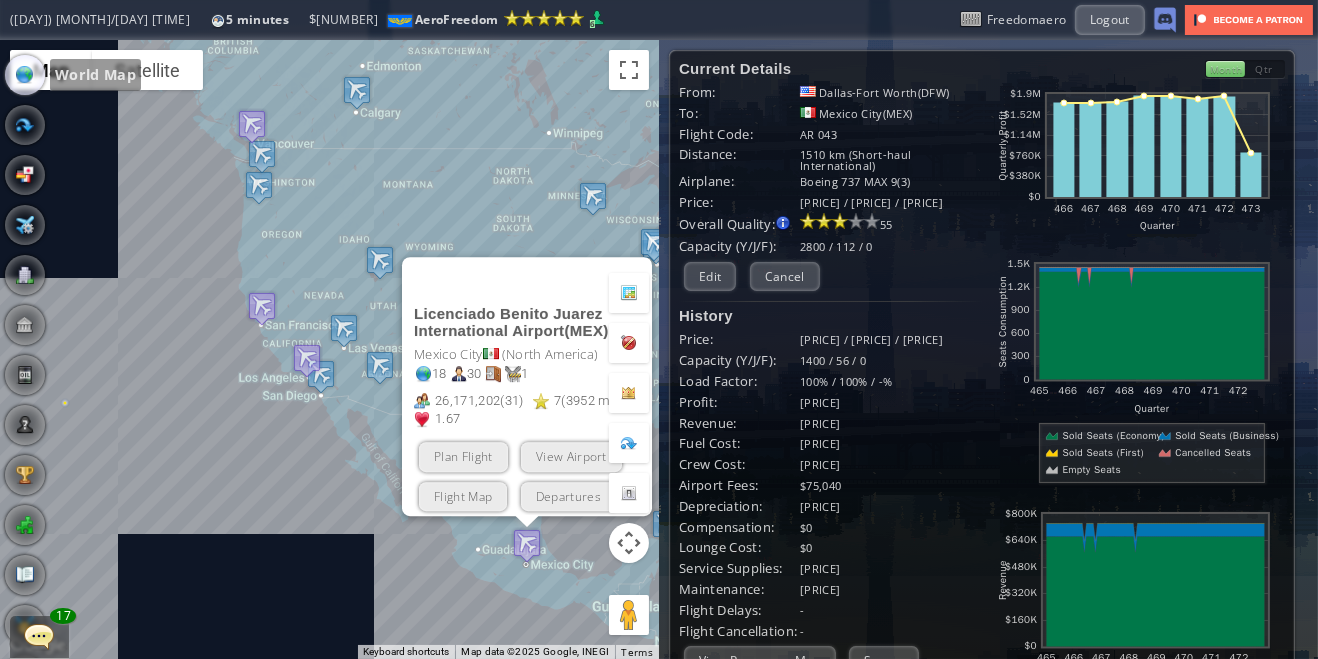 click at bounding box center [628, 281] 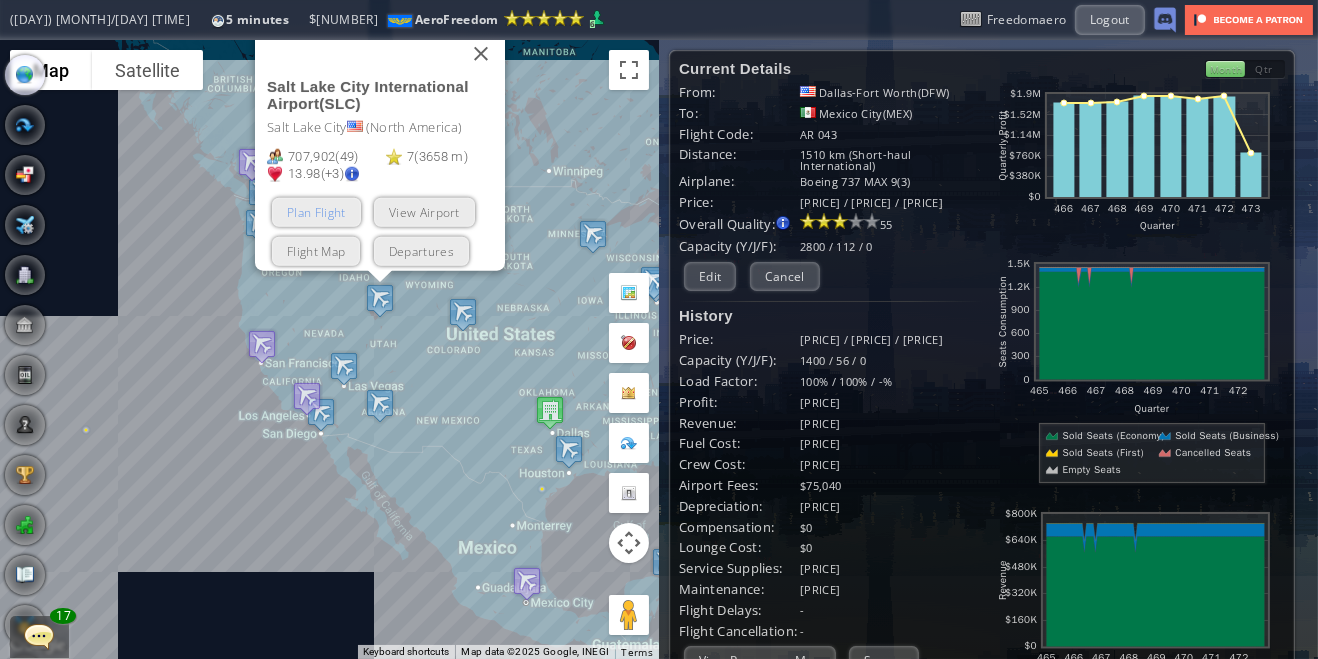 click on "Plan Flight" at bounding box center [316, 211] 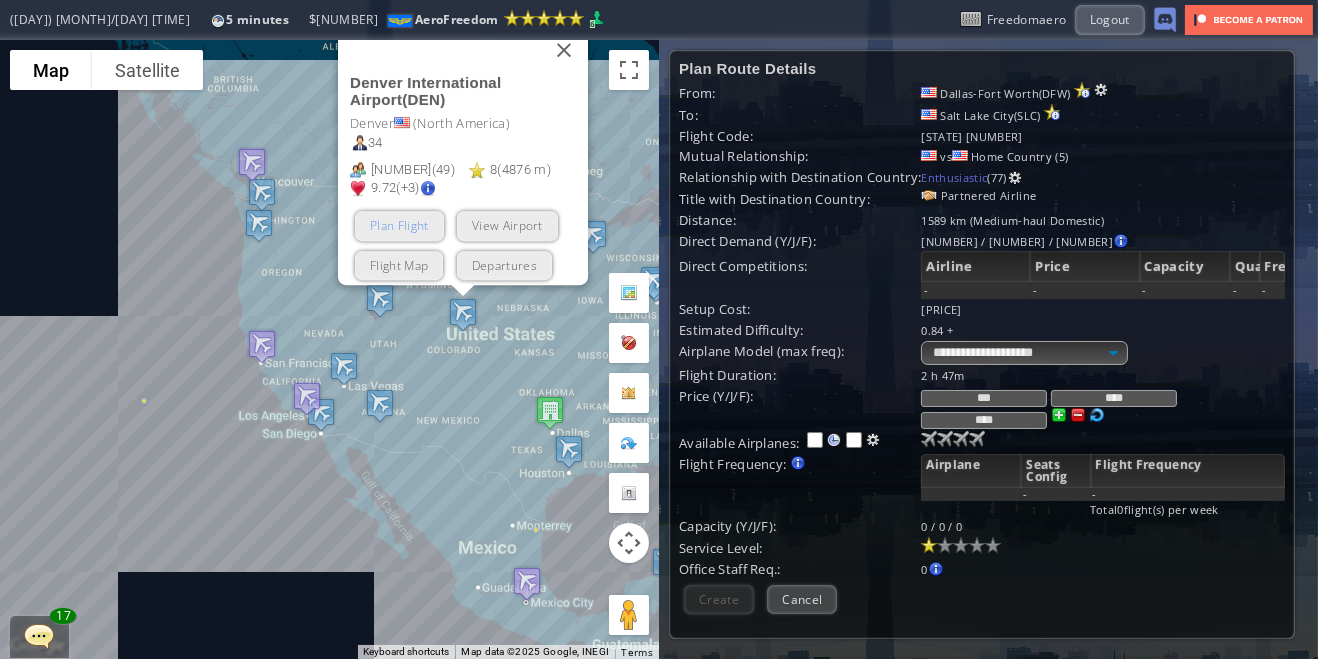 click on "Plan Flight" at bounding box center (399, 225) 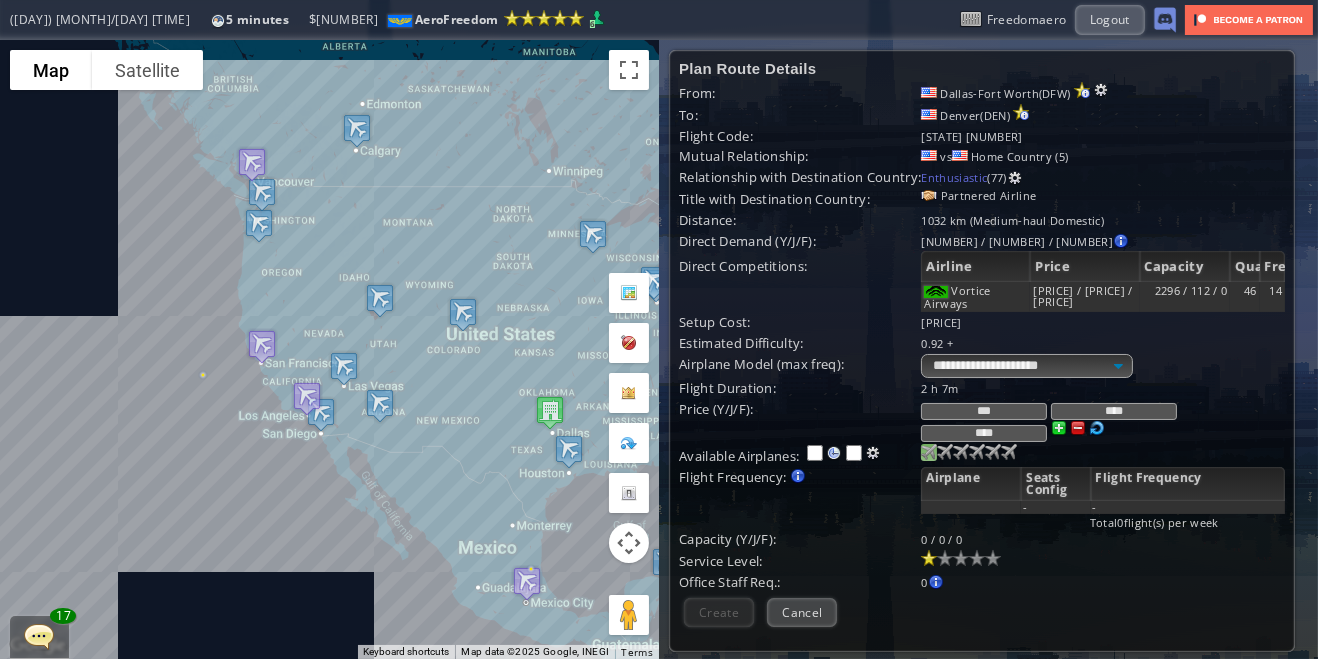 click at bounding box center (929, 452) 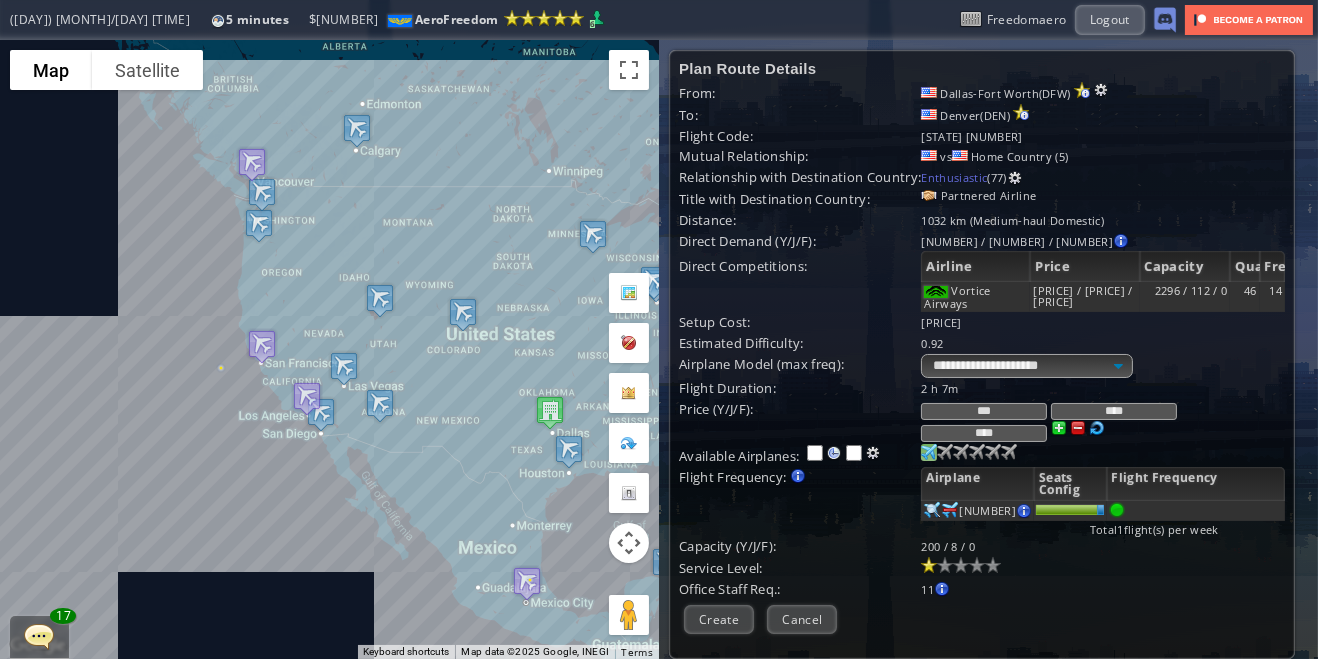 click at bounding box center (929, 452) 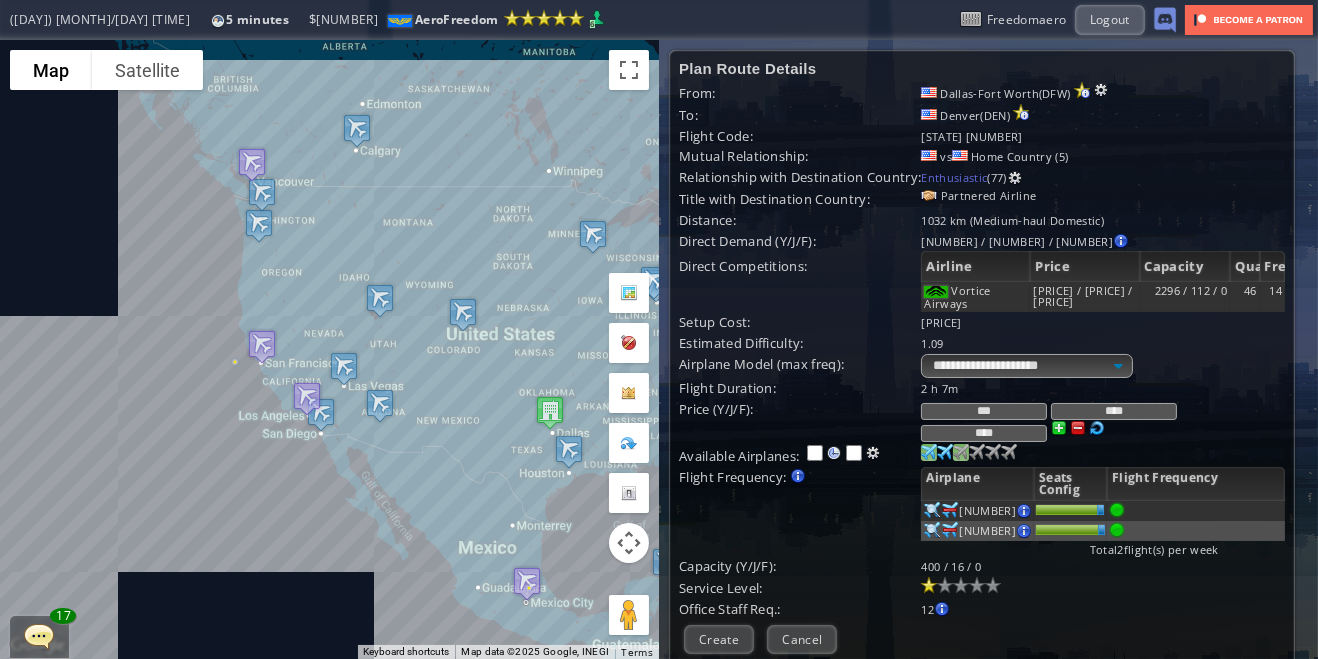 click at bounding box center (929, 452) 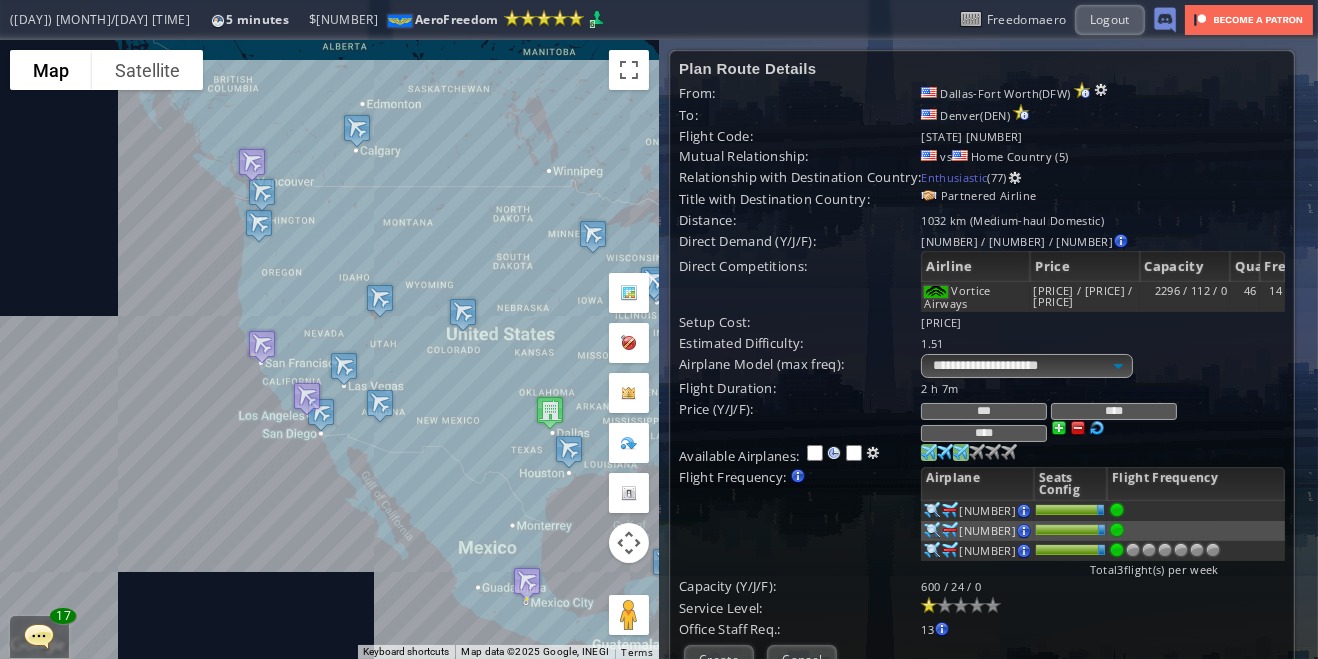 click at bounding box center [1213, 550] 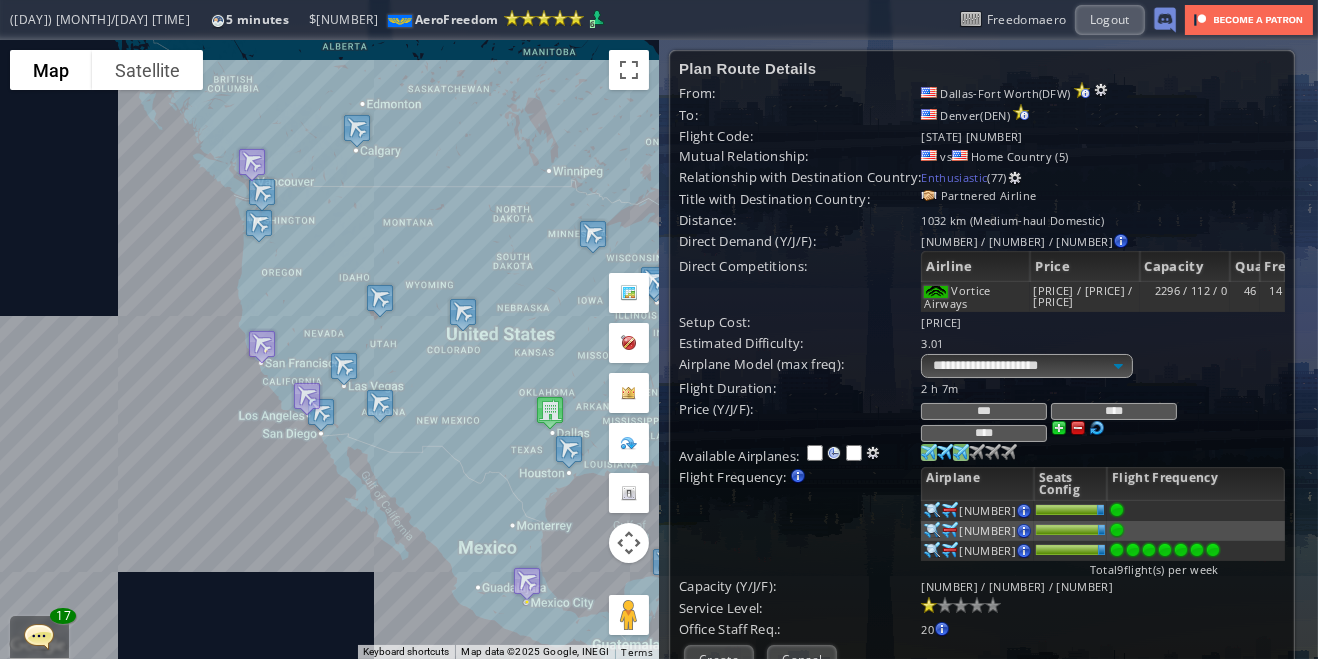 click at bounding box center [1197, 550] 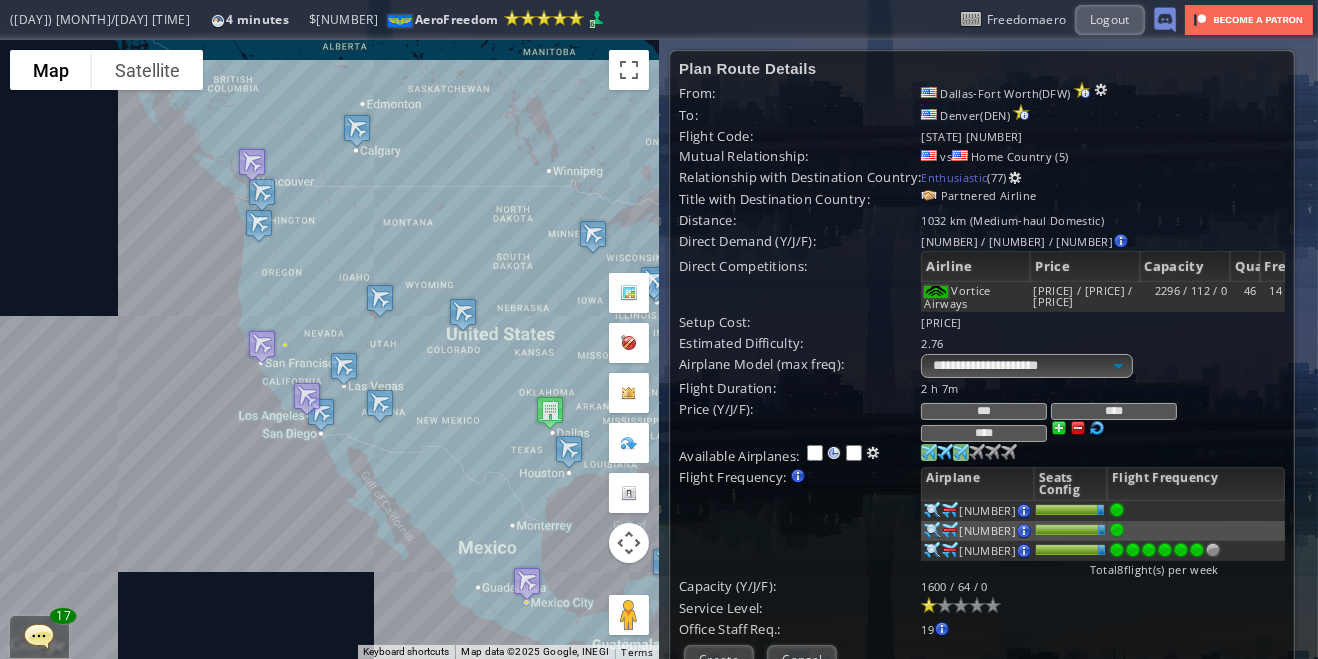 click at bounding box center [932, 510] 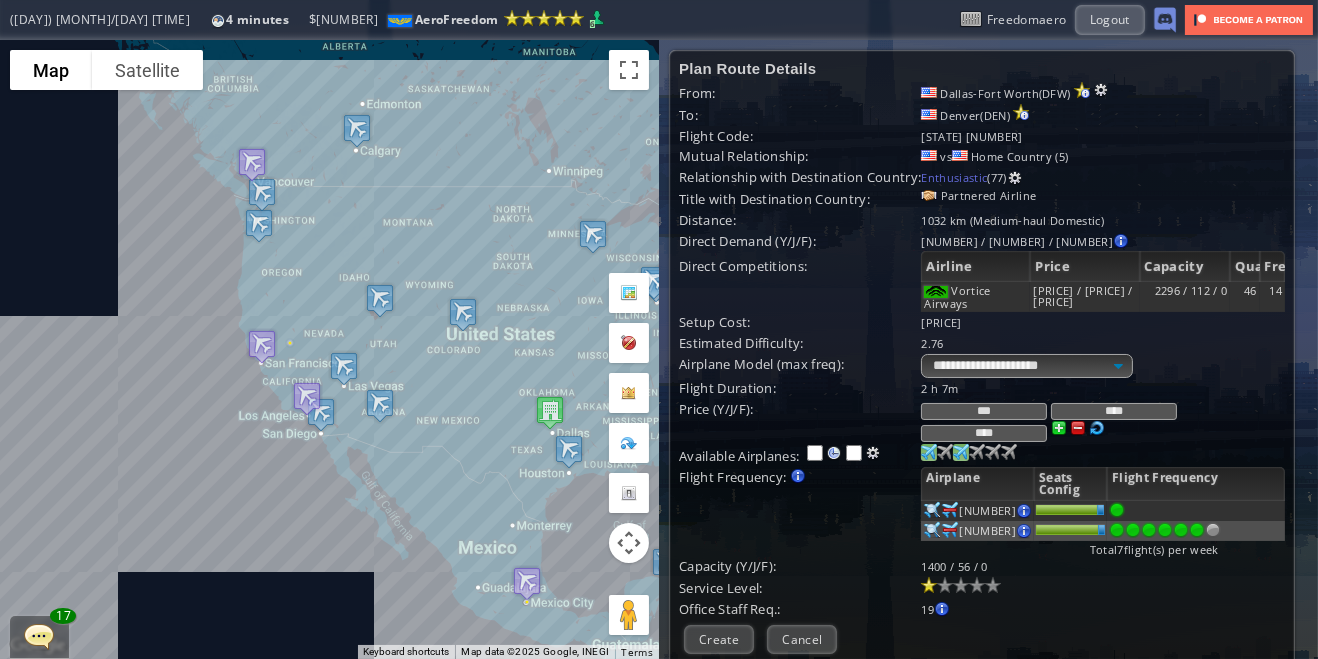 click at bounding box center [932, 510] 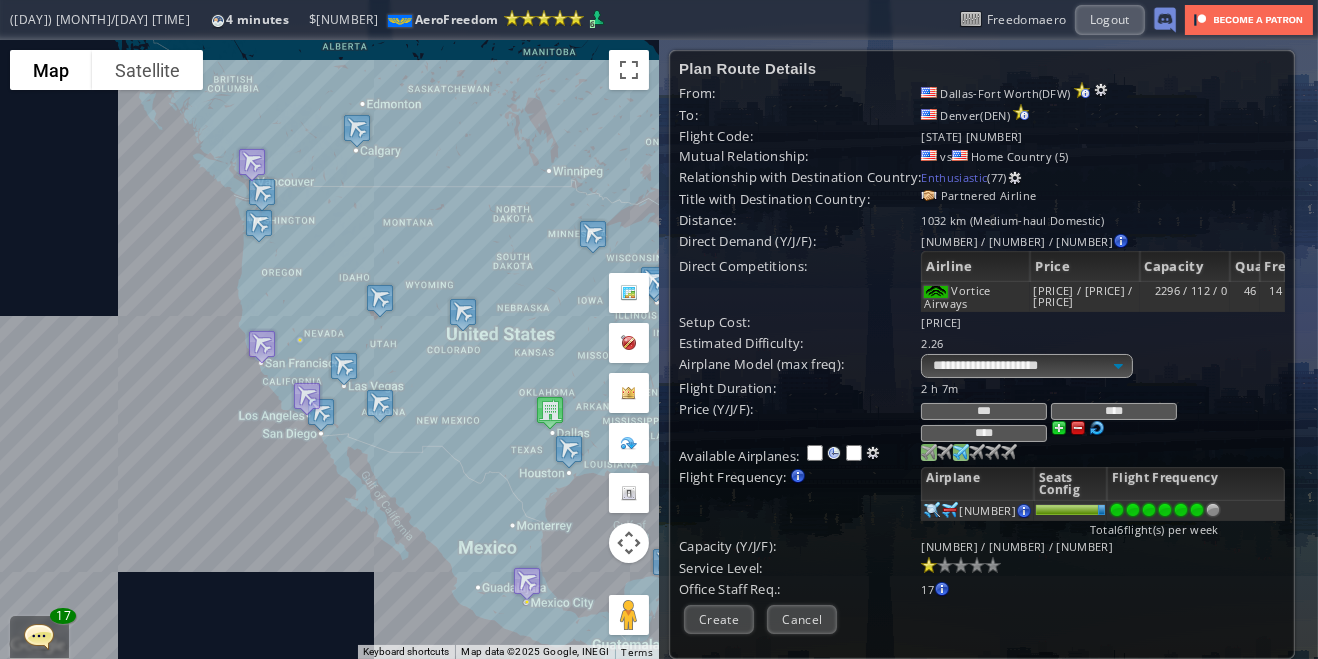 click at bounding box center (1213, 510) 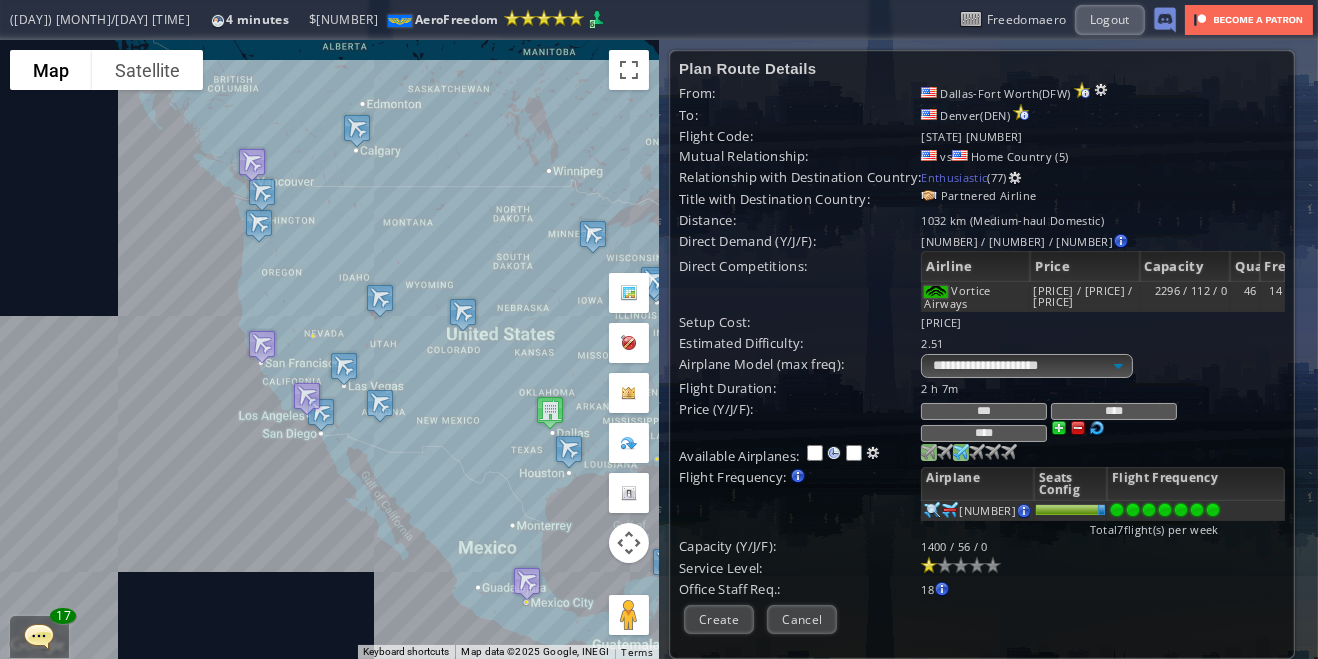 click at bounding box center [961, 565] 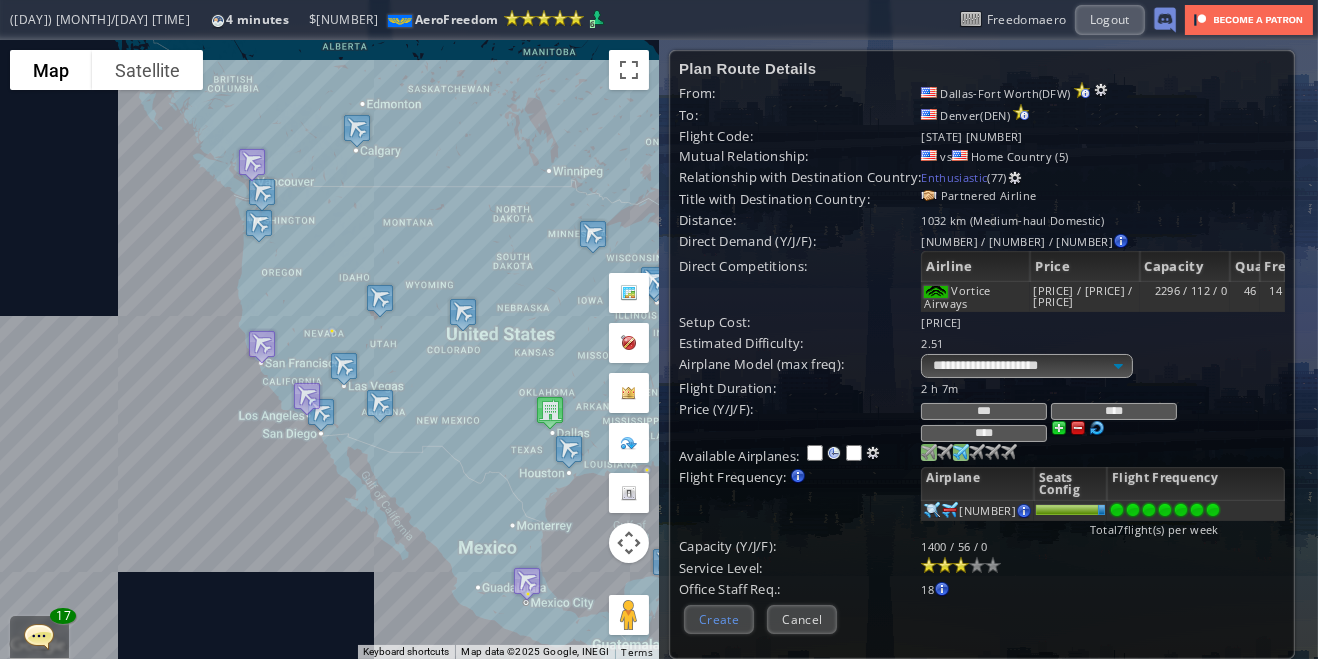 click on "Create" at bounding box center [719, 619] 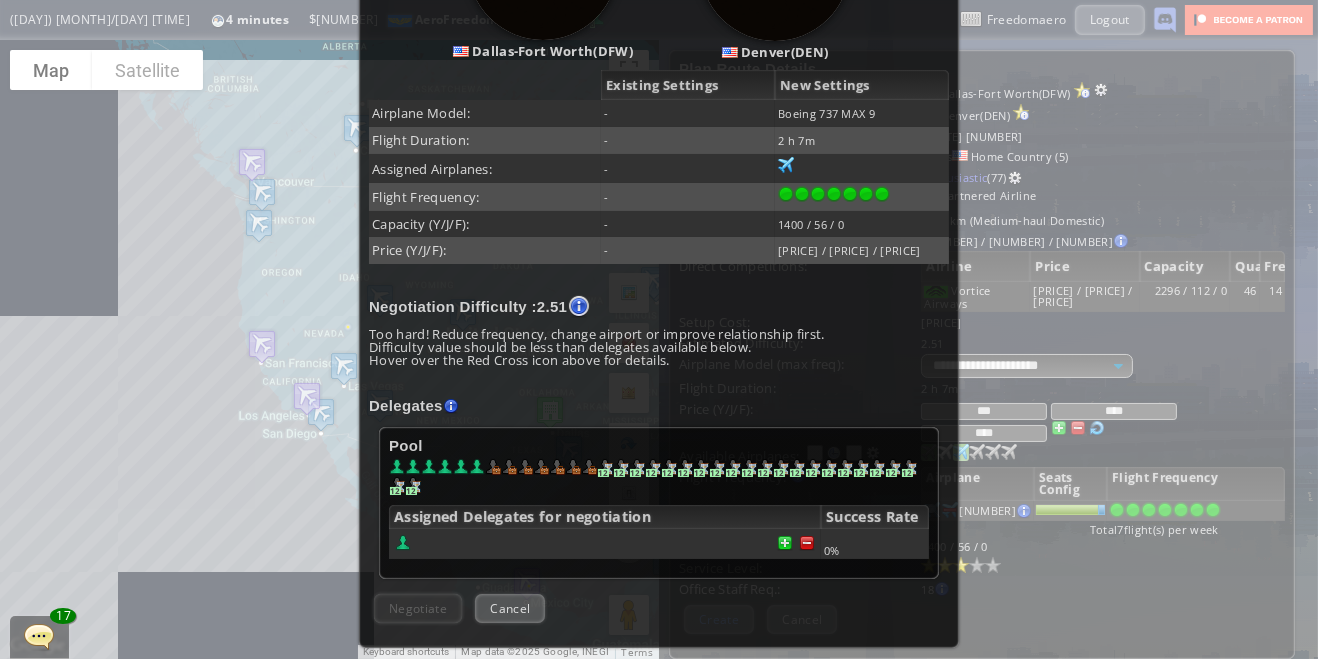 scroll, scrollTop: 419, scrollLeft: 0, axis: vertical 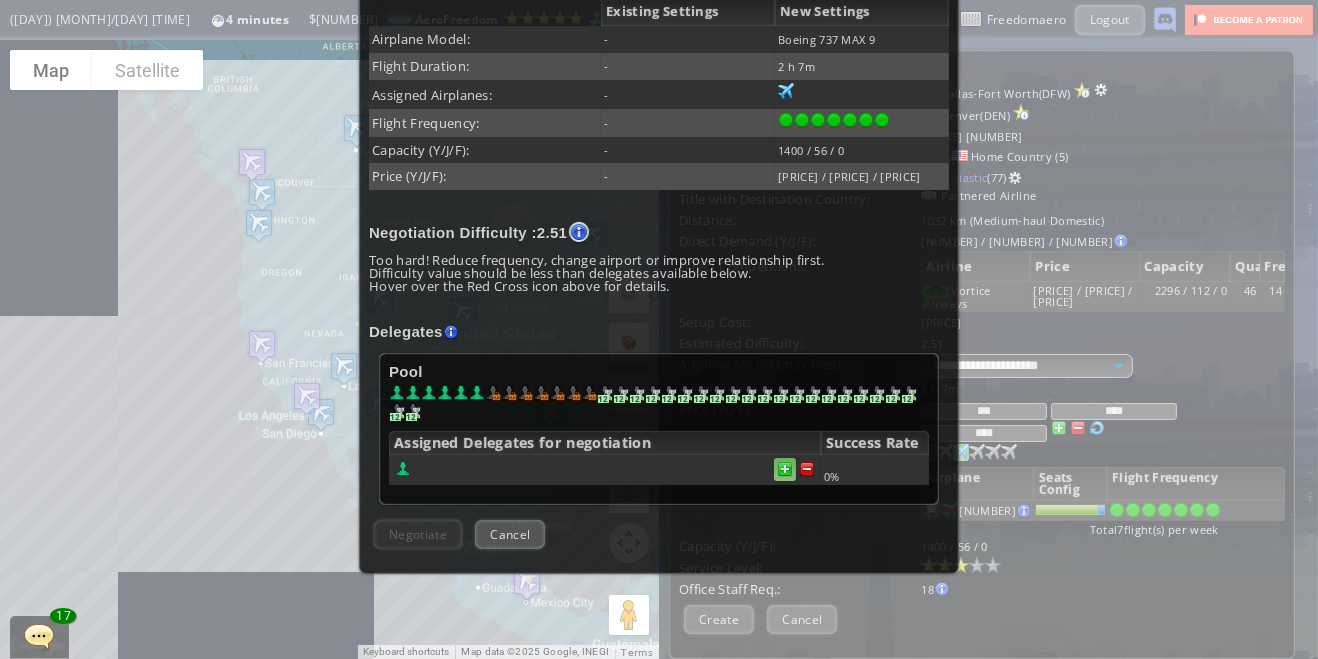 click at bounding box center (785, 469) 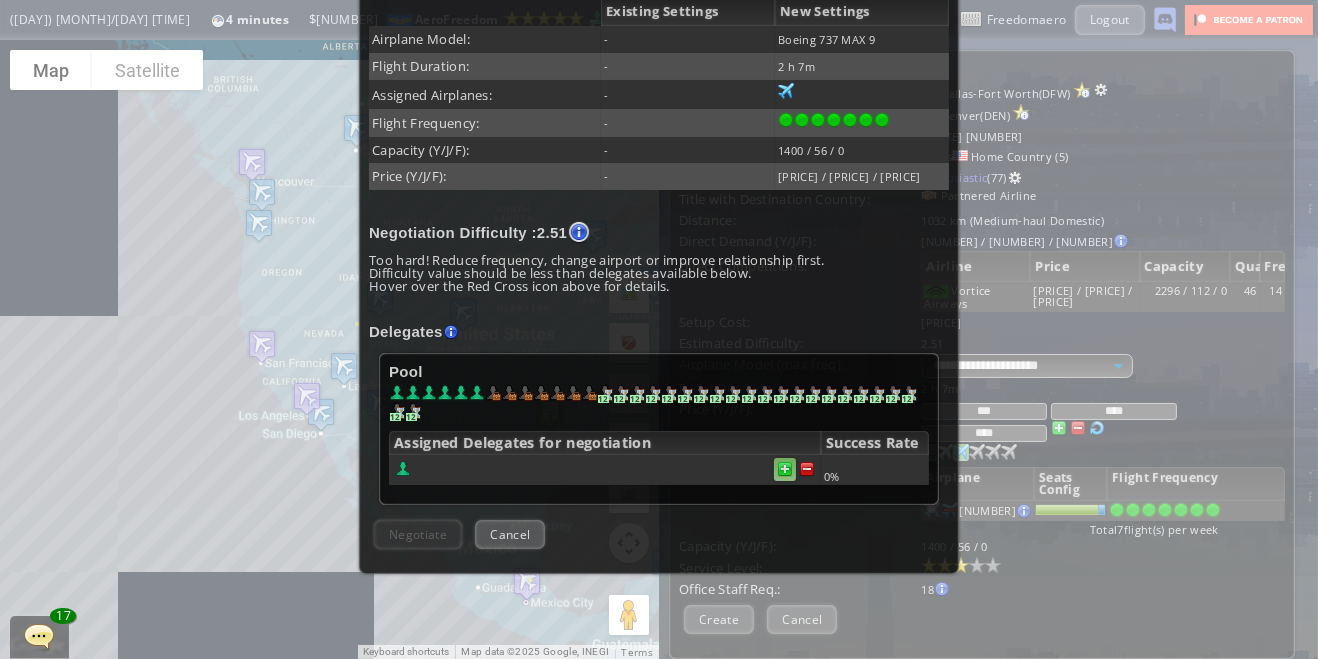 click at bounding box center [785, 469] 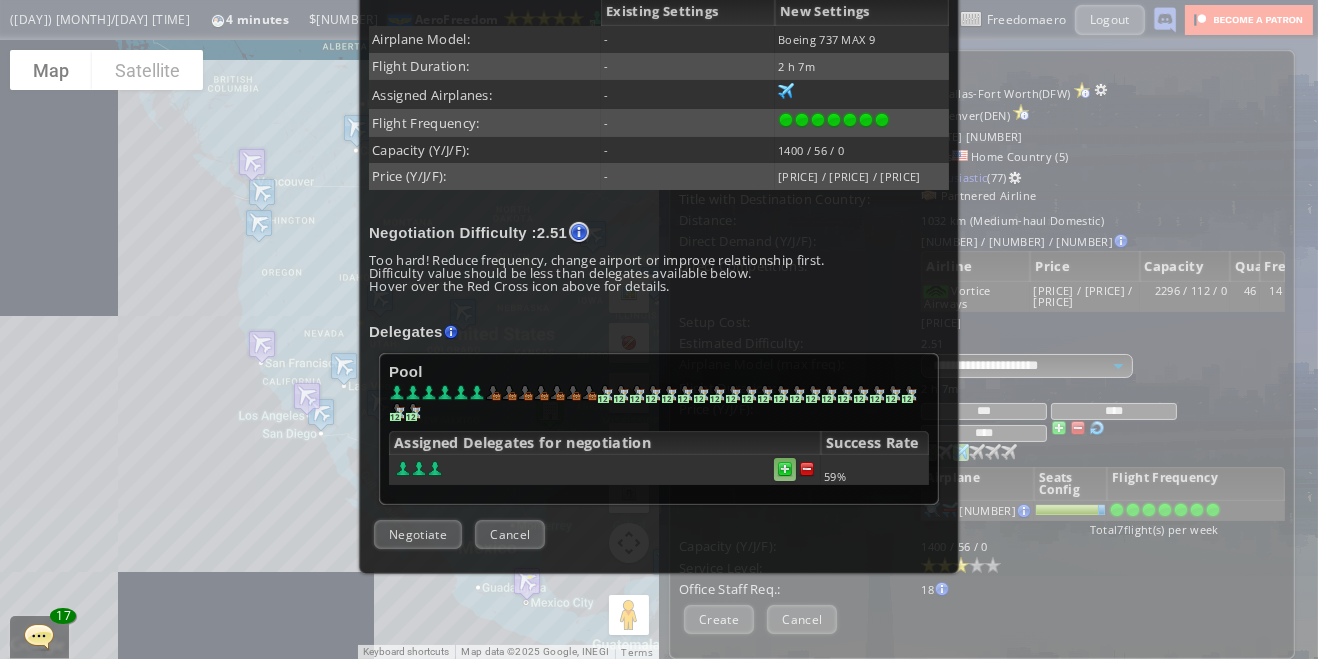 click at bounding box center [785, 469] 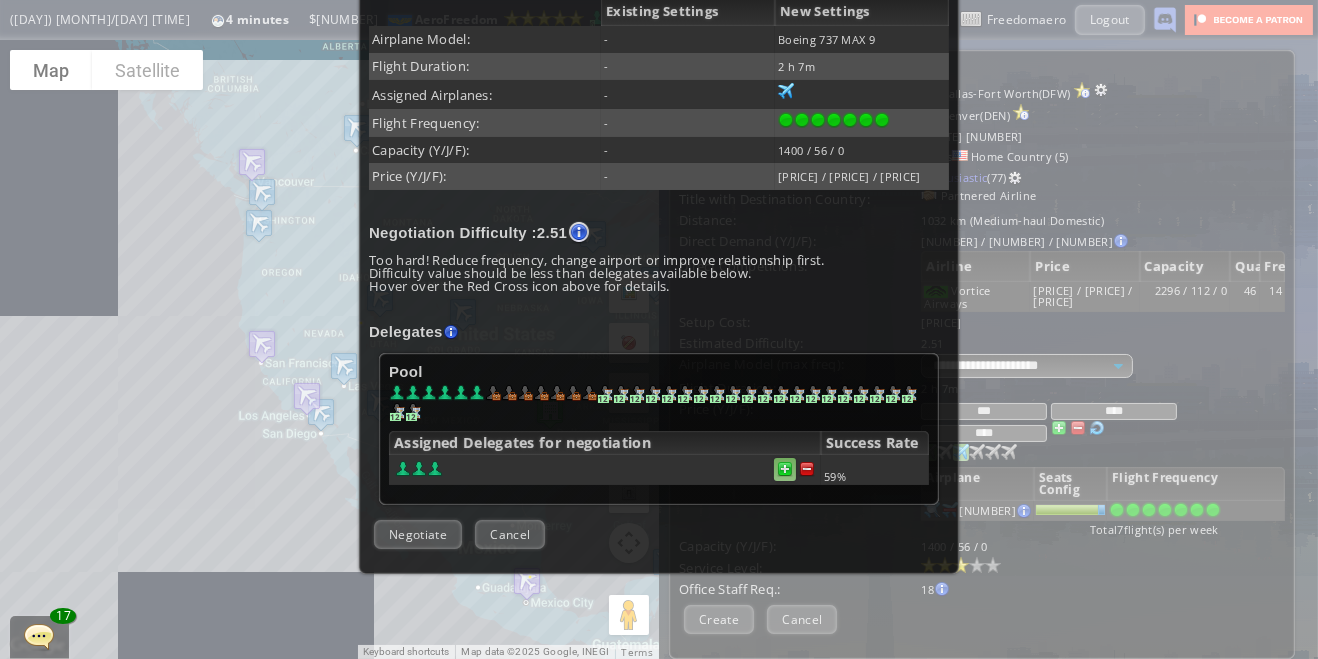 click at bounding box center [785, 469] 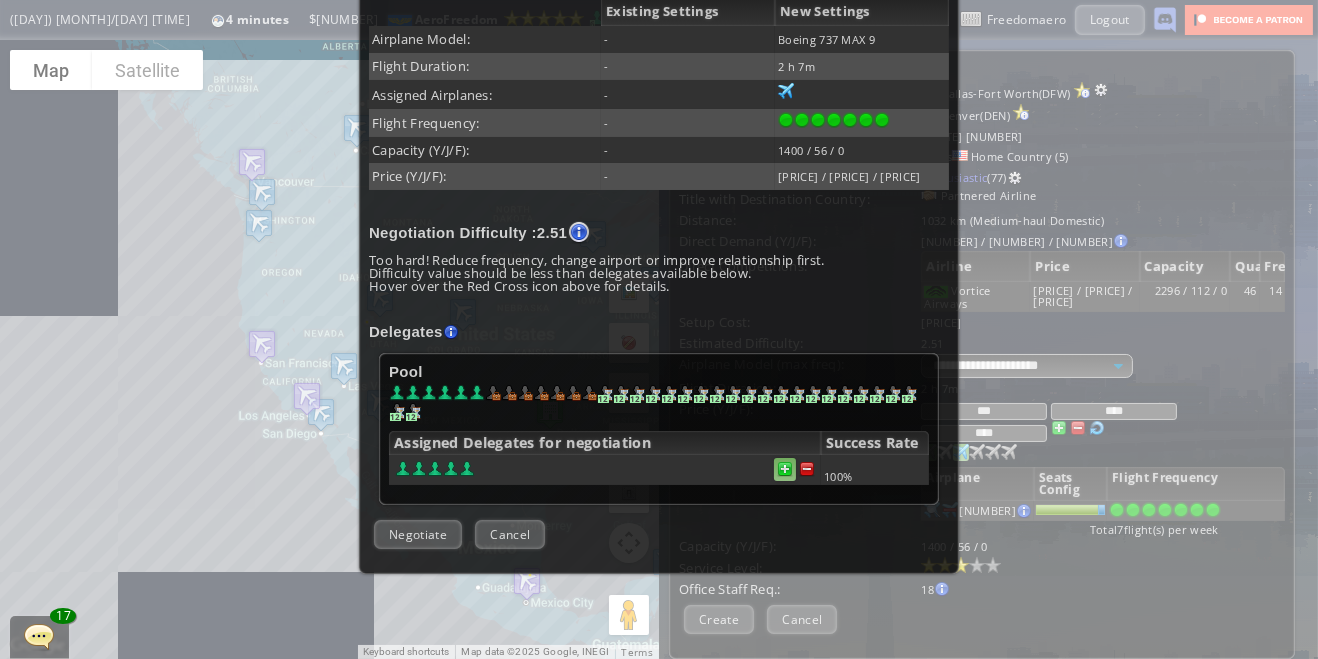 click at bounding box center [807, 469] 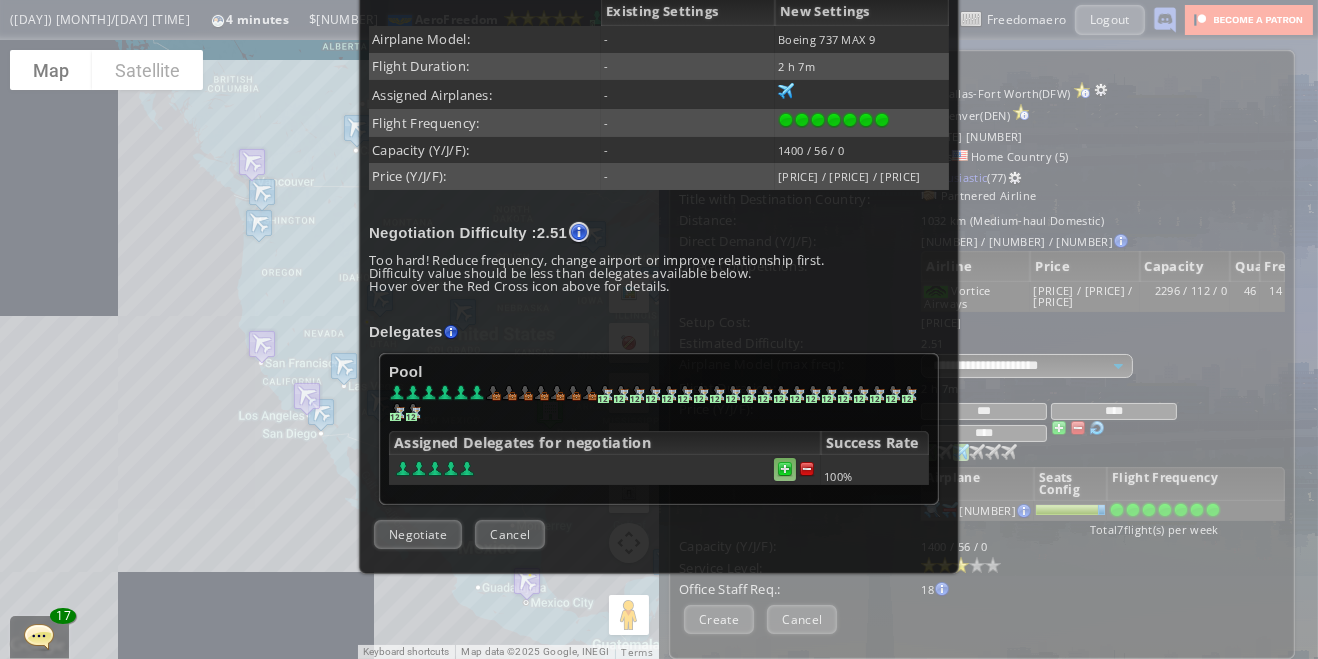 click at bounding box center (807, 469) 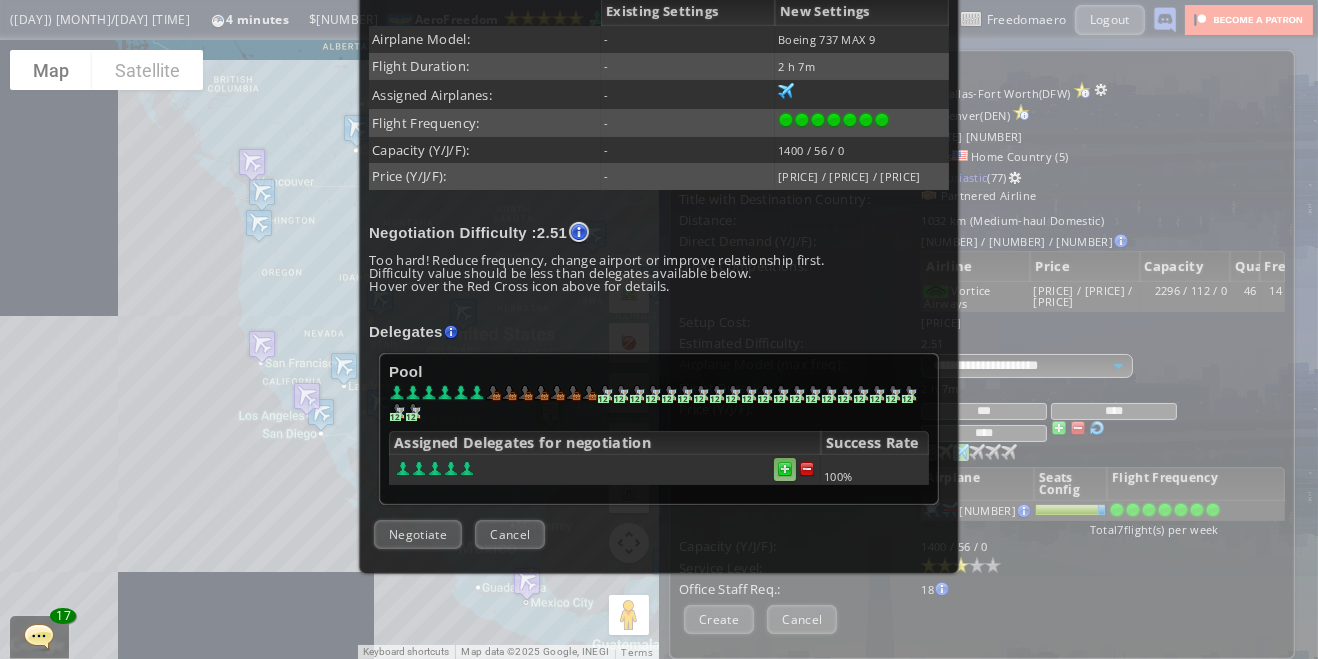 click at bounding box center (785, 469) 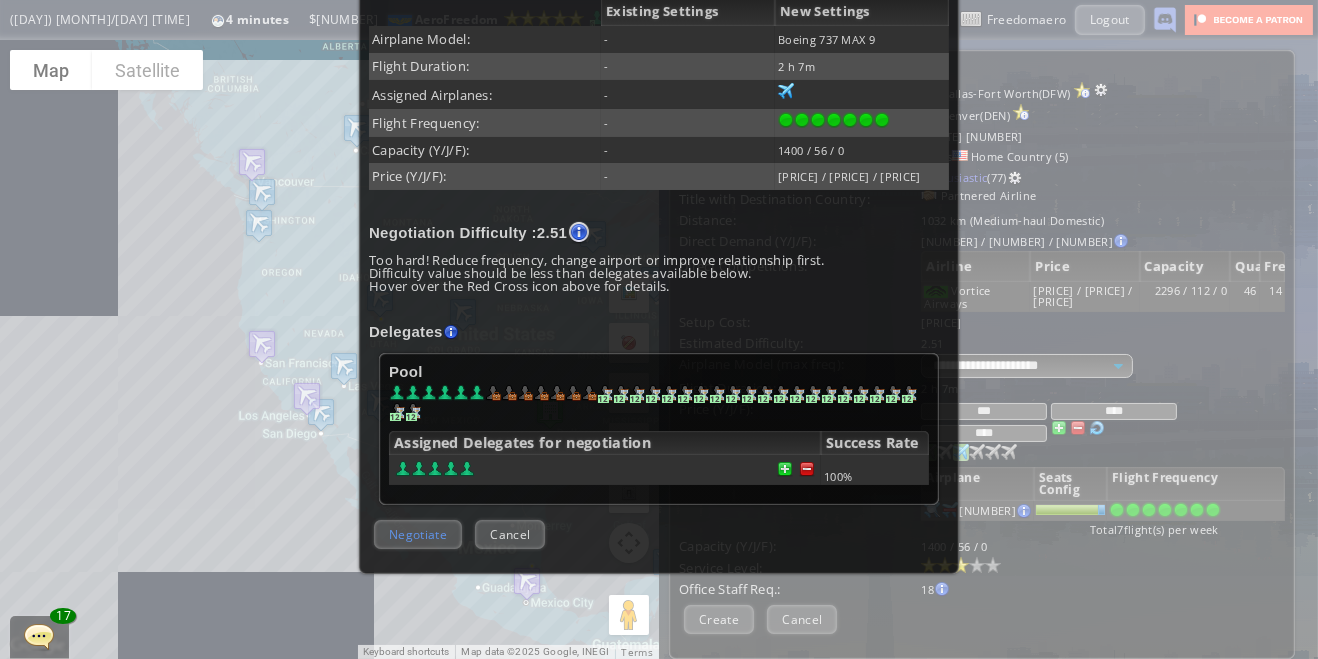 click on "Negotiate" at bounding box center [418, 534] 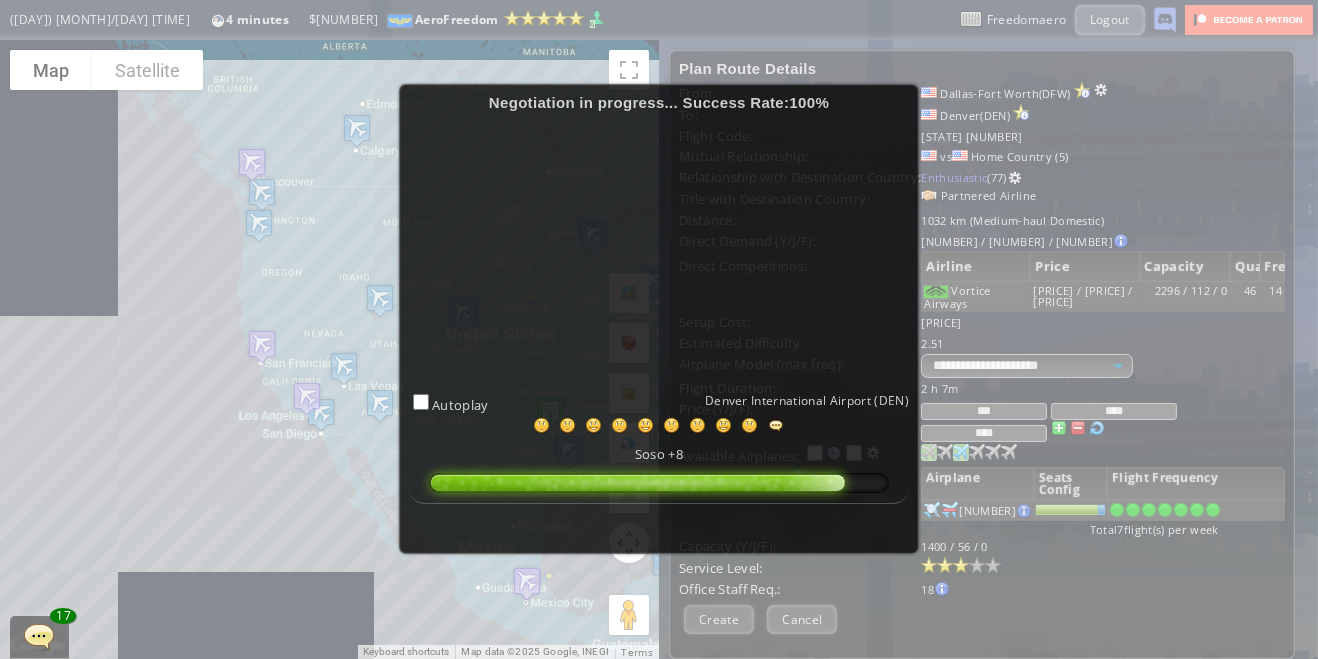 scroll, scrollTop: 112, scrollLeft: 0, axis: vertical 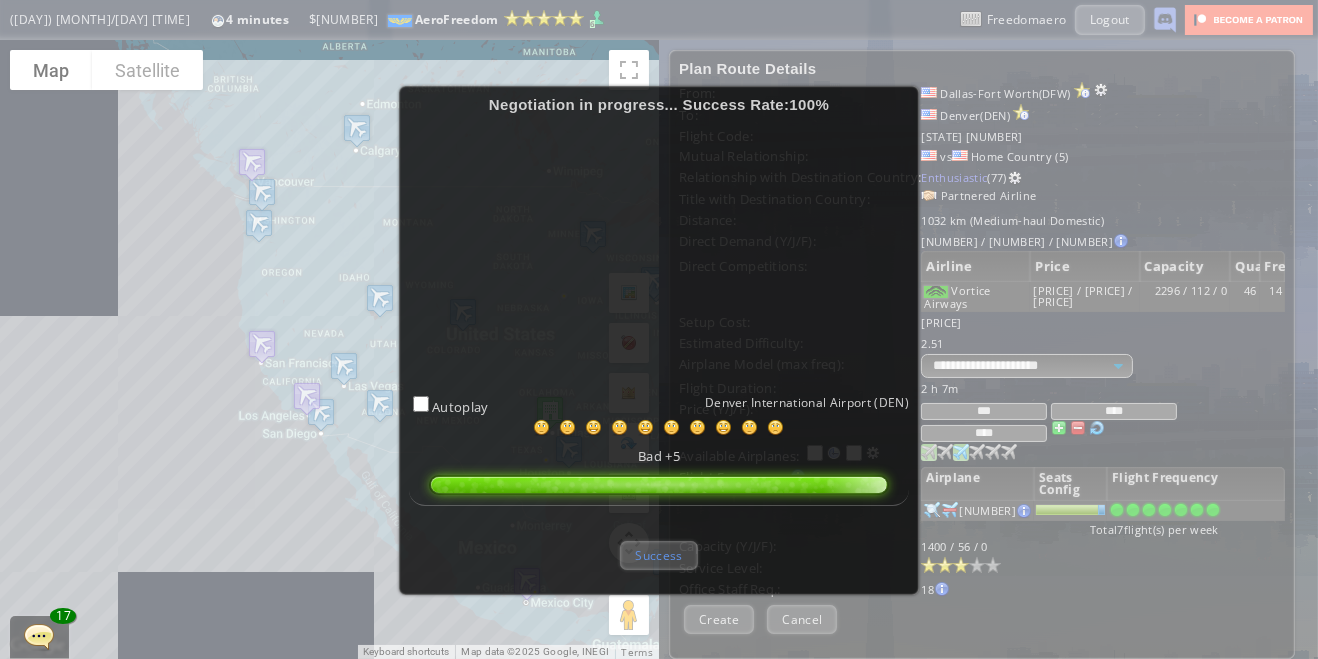 click on "Success" at bounding box center [658, 555] 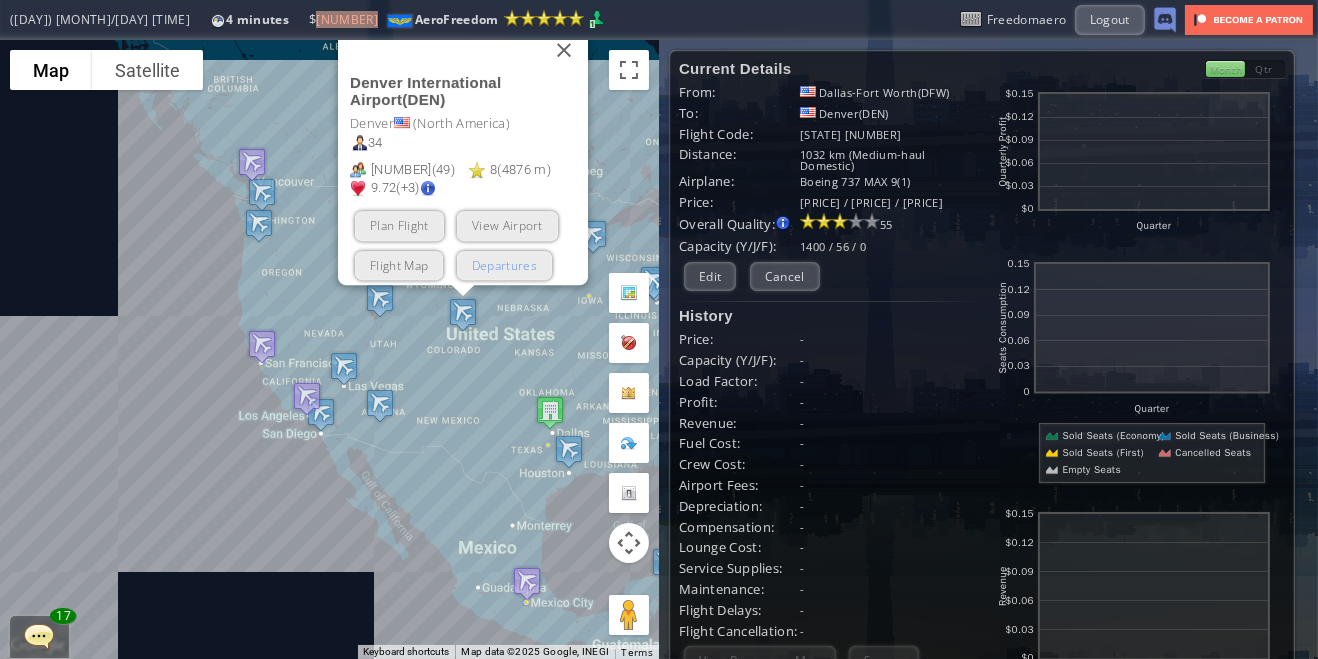 click on "Departures" at bounding box center [503, 264] 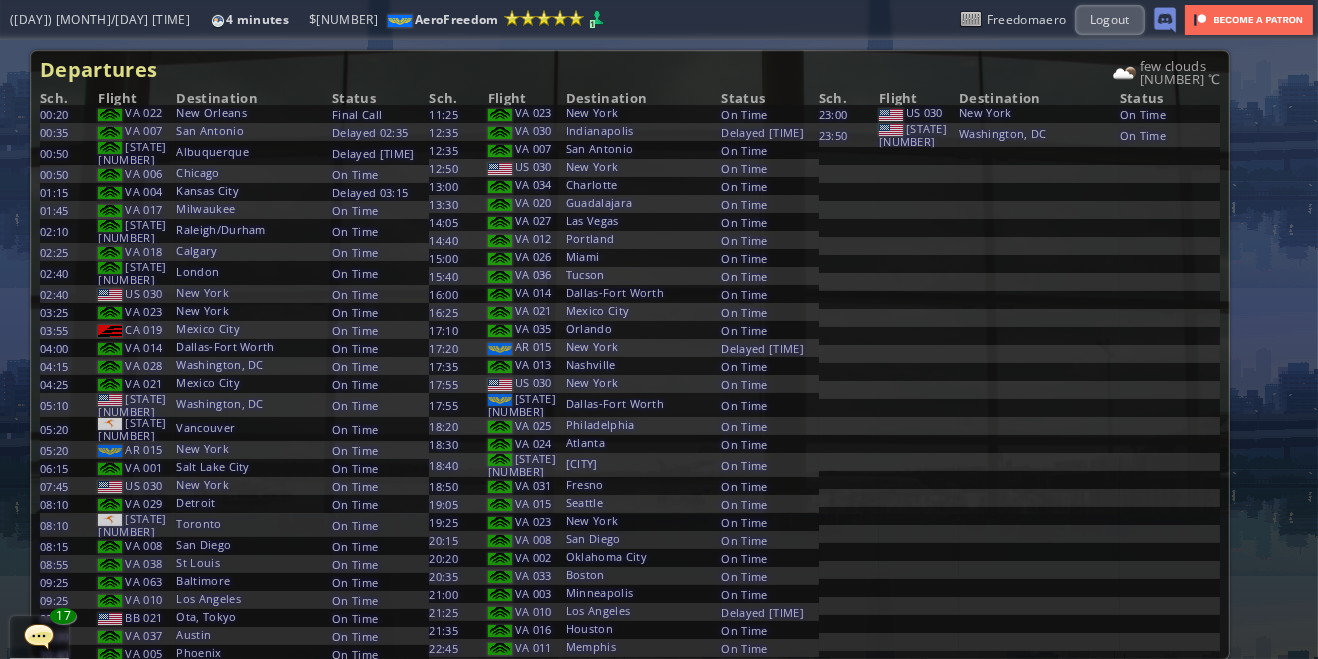 click at bounding box center (7, 329) 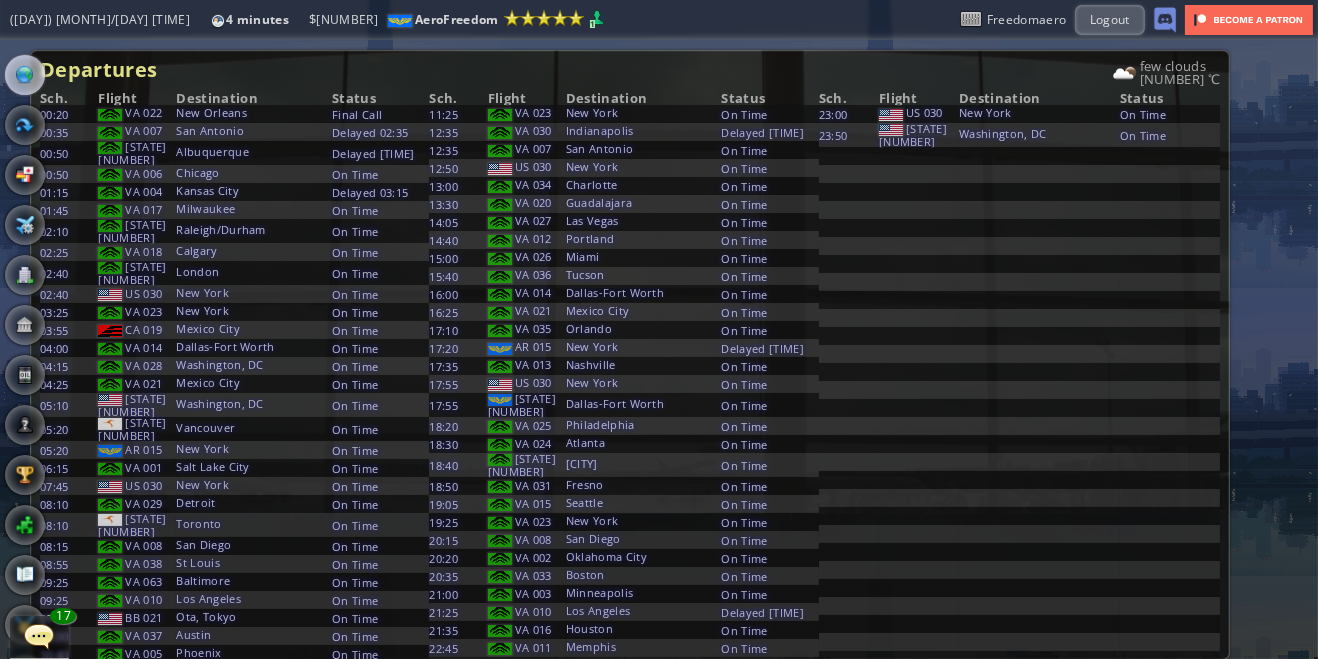 click at bounding box center [7, 329] 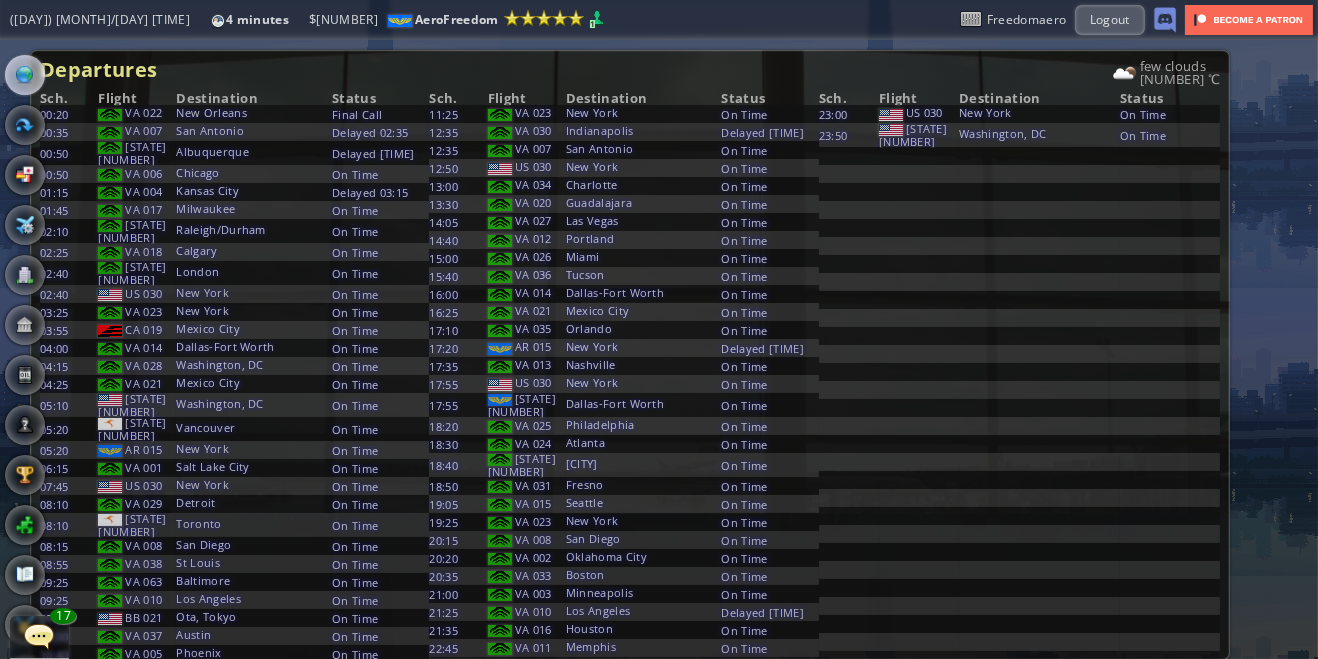 click at bounding box center [7, 329] 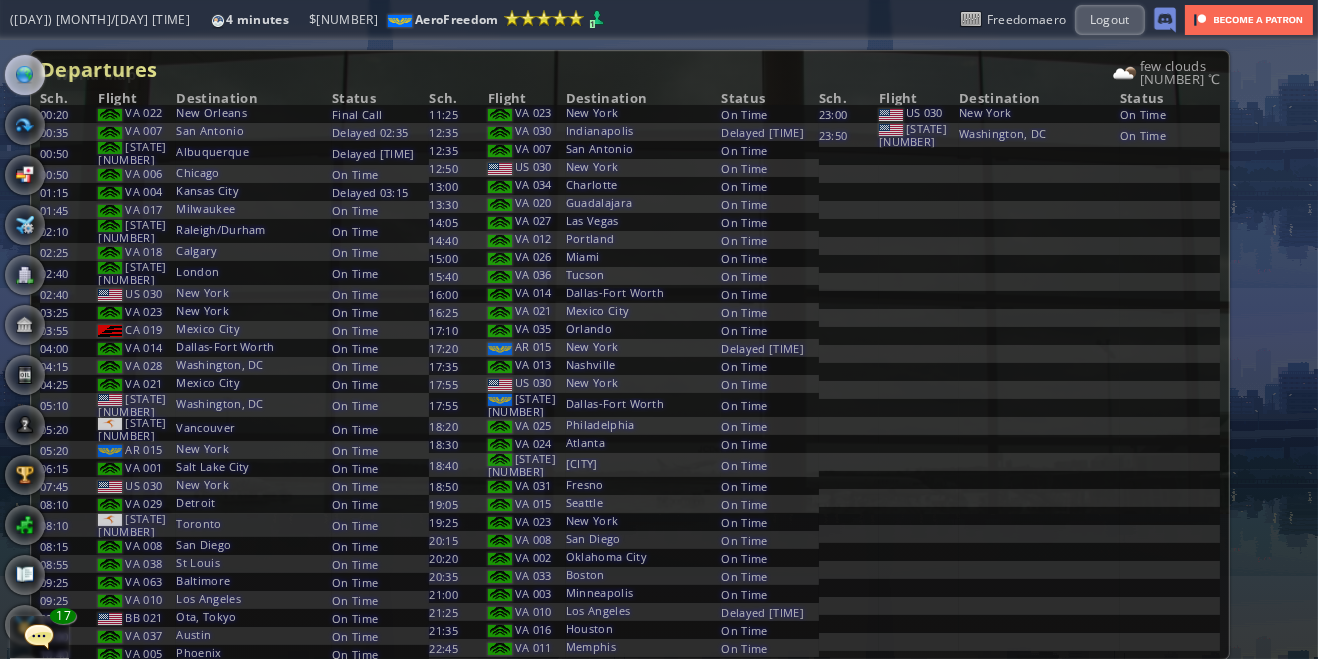 click at bounding box center [25, 75] 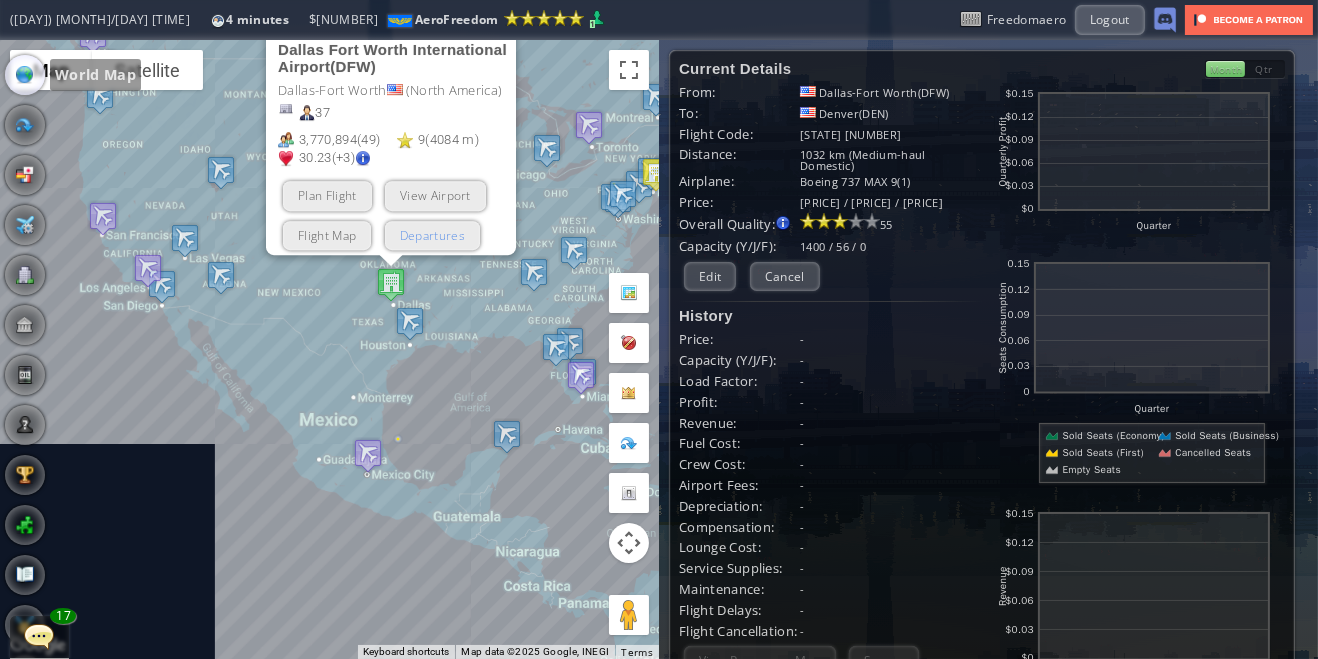 click on "Departures" at bounding box center [431, 234] 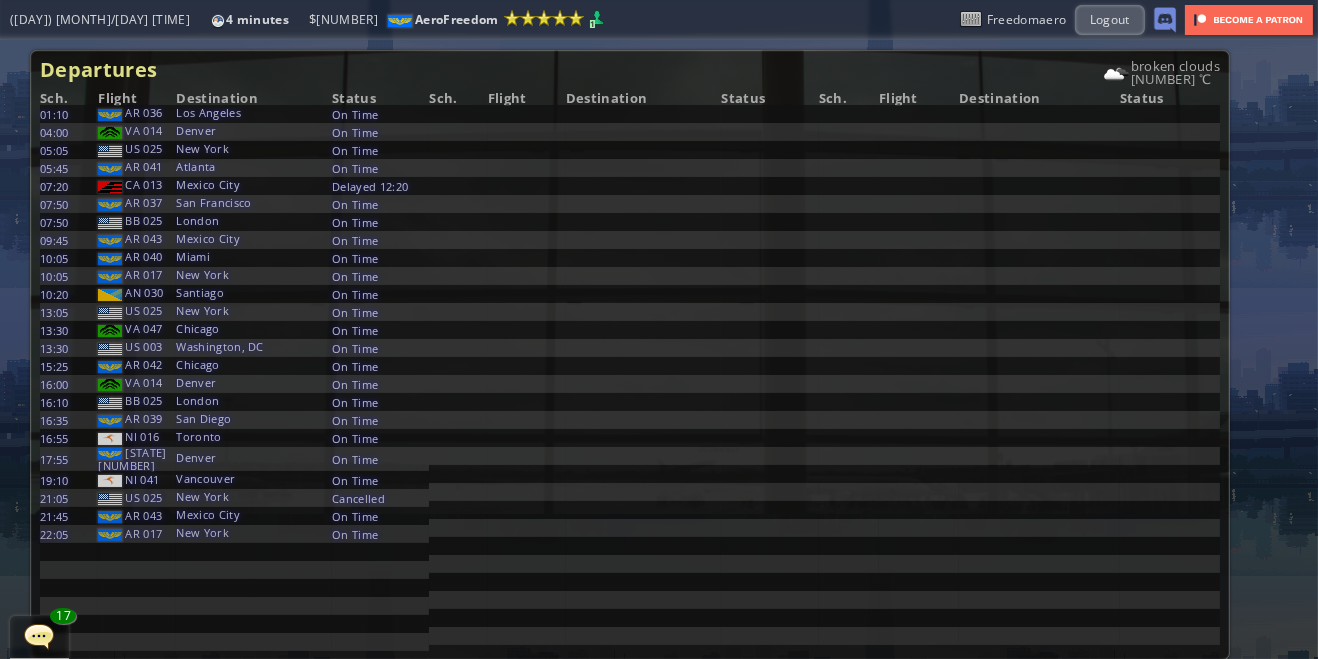 click at bounding box center (7, 329) 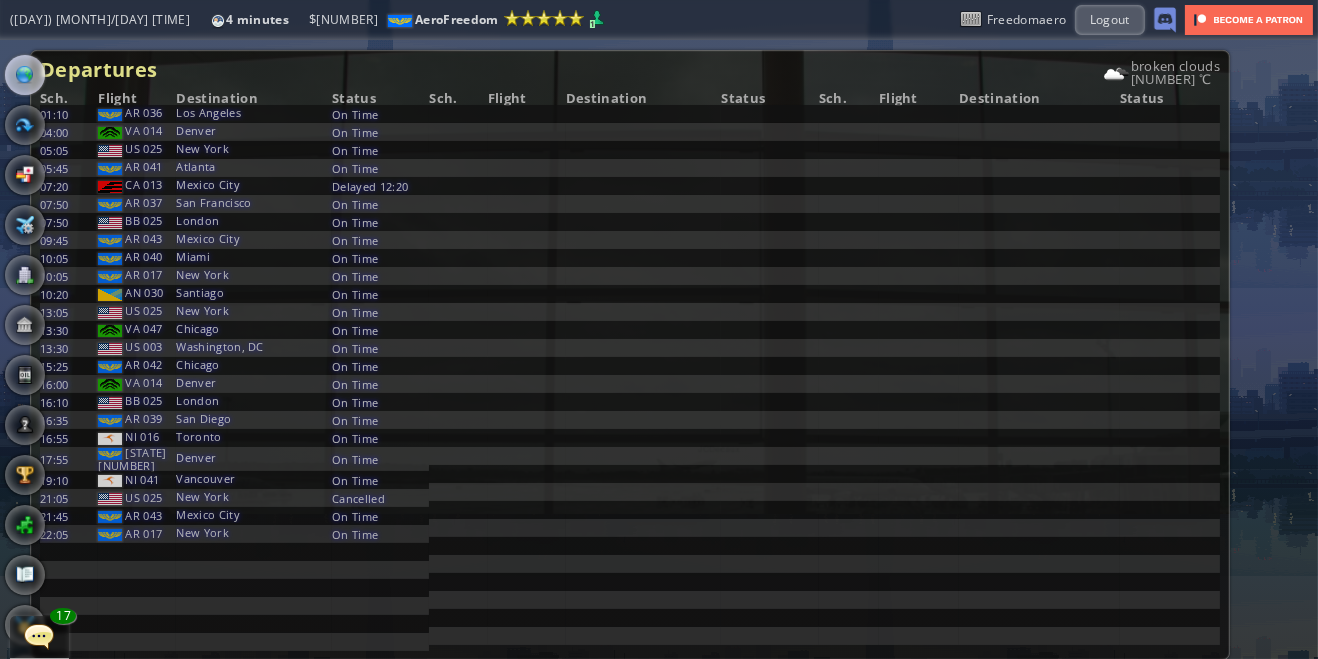 click at bounding box center [7, 329] 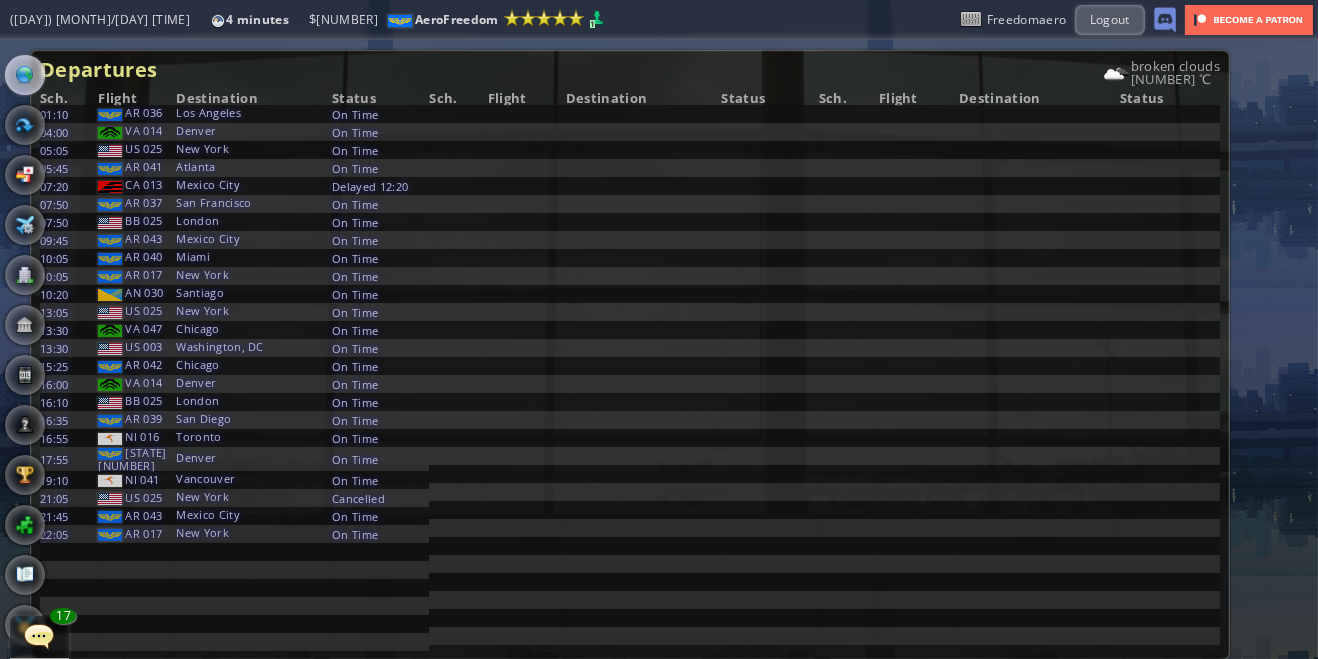 click at bounding box center [25, 75] 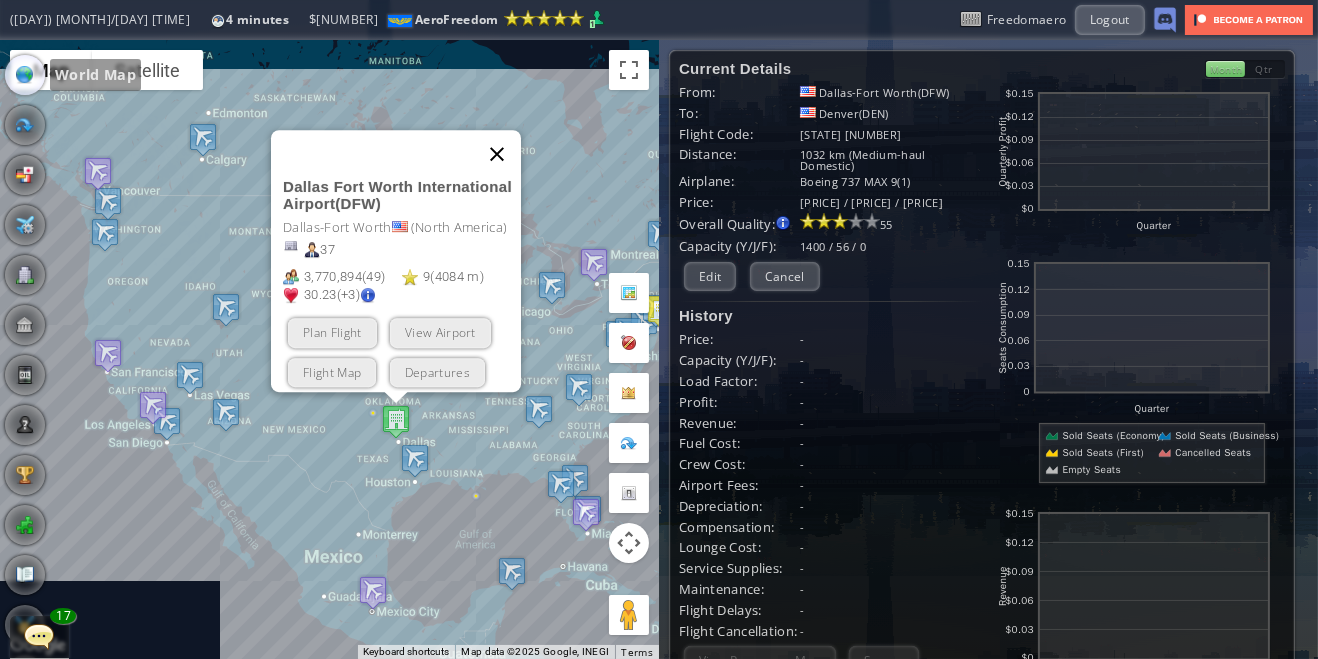 click at bounding box center [497, 154] 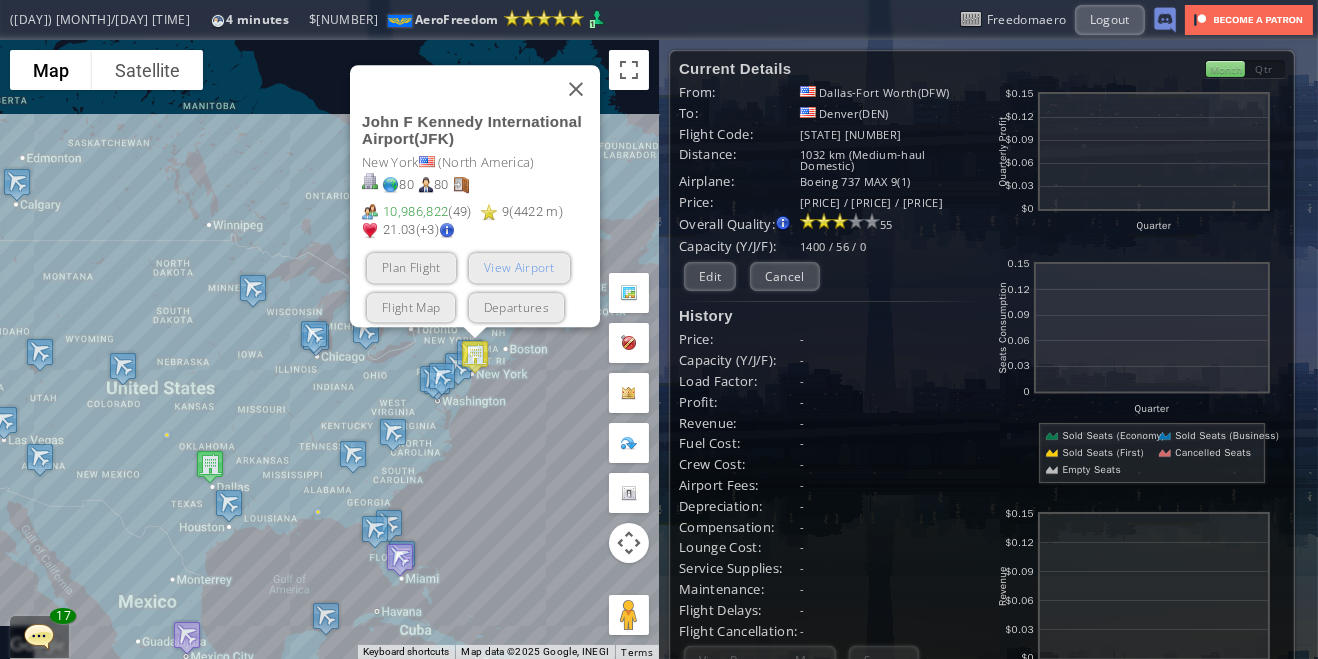 click on "View Airport" at bounding box center (518, 267) 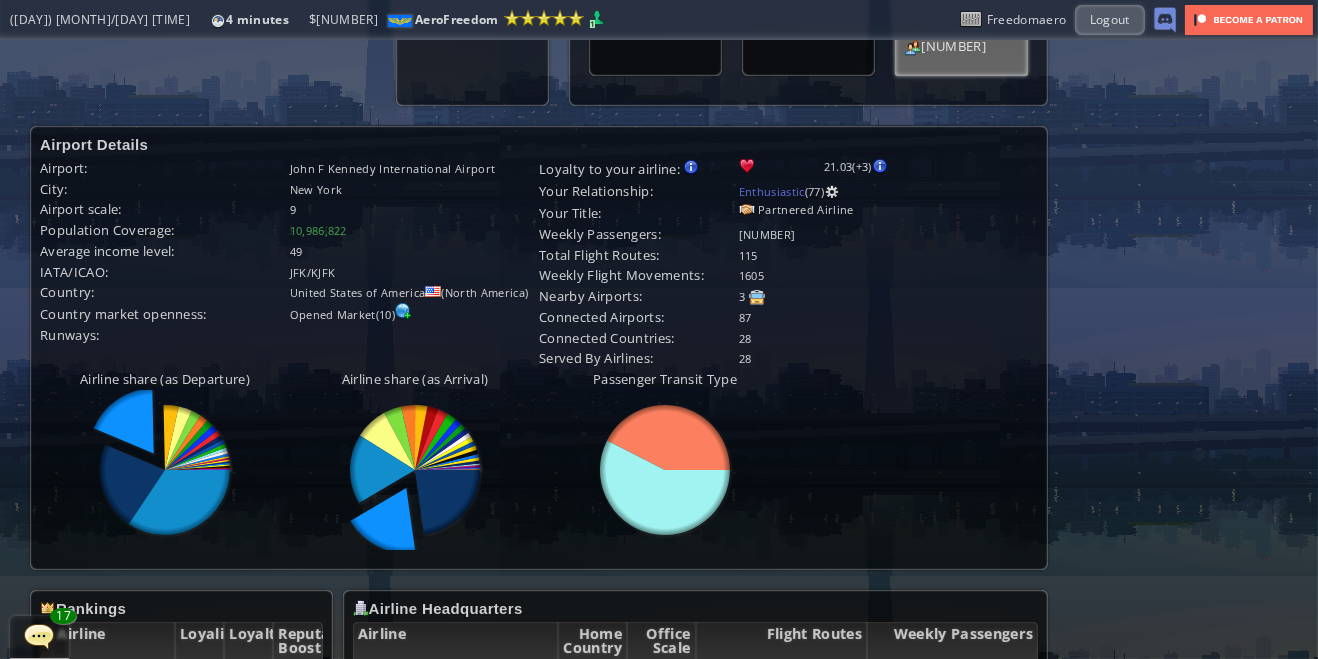 scroll, scrollTop: 730, scrollLeft: 0, axis: vertical 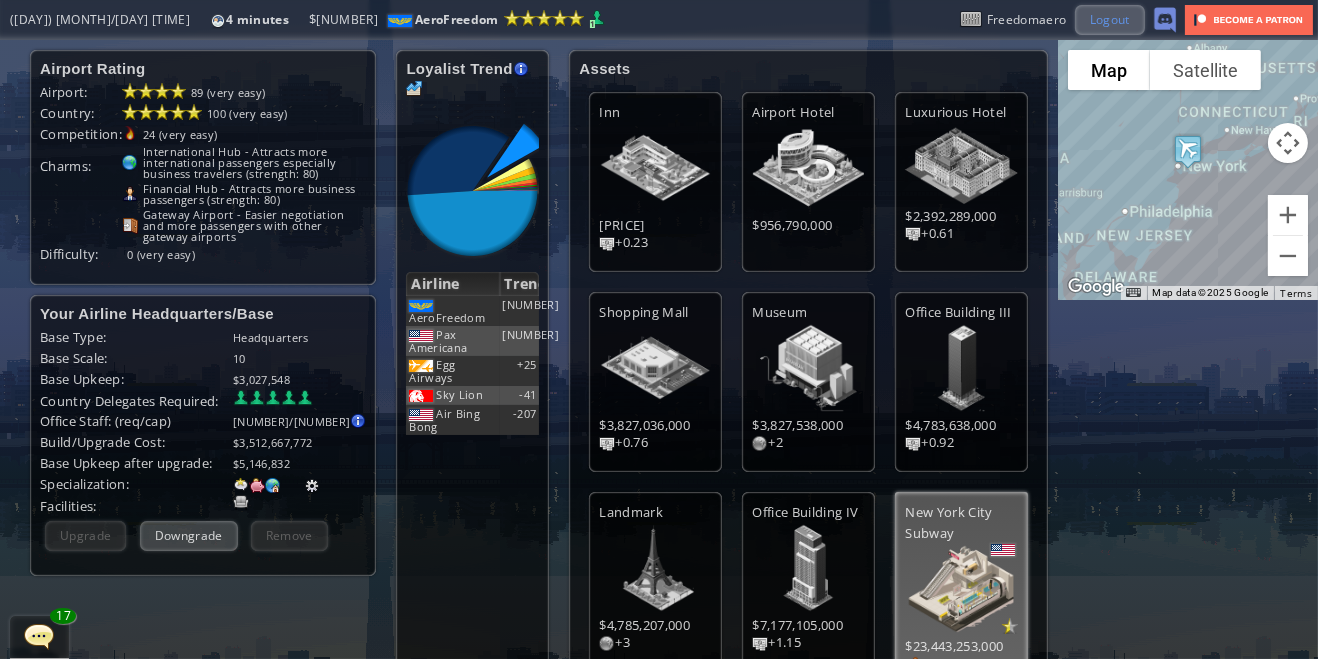 click on "Logout" at bounding box center [1110, 19] 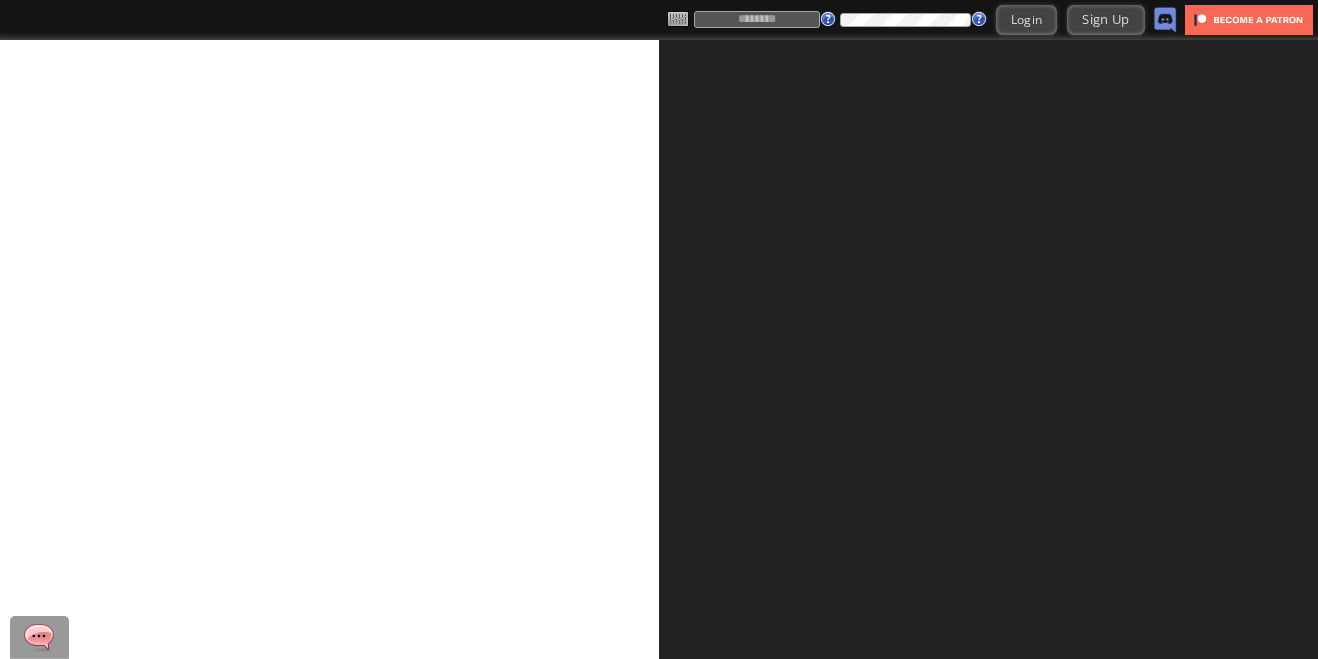 scroll, scrollTop: 0, scrollLeft: 0, axis: both 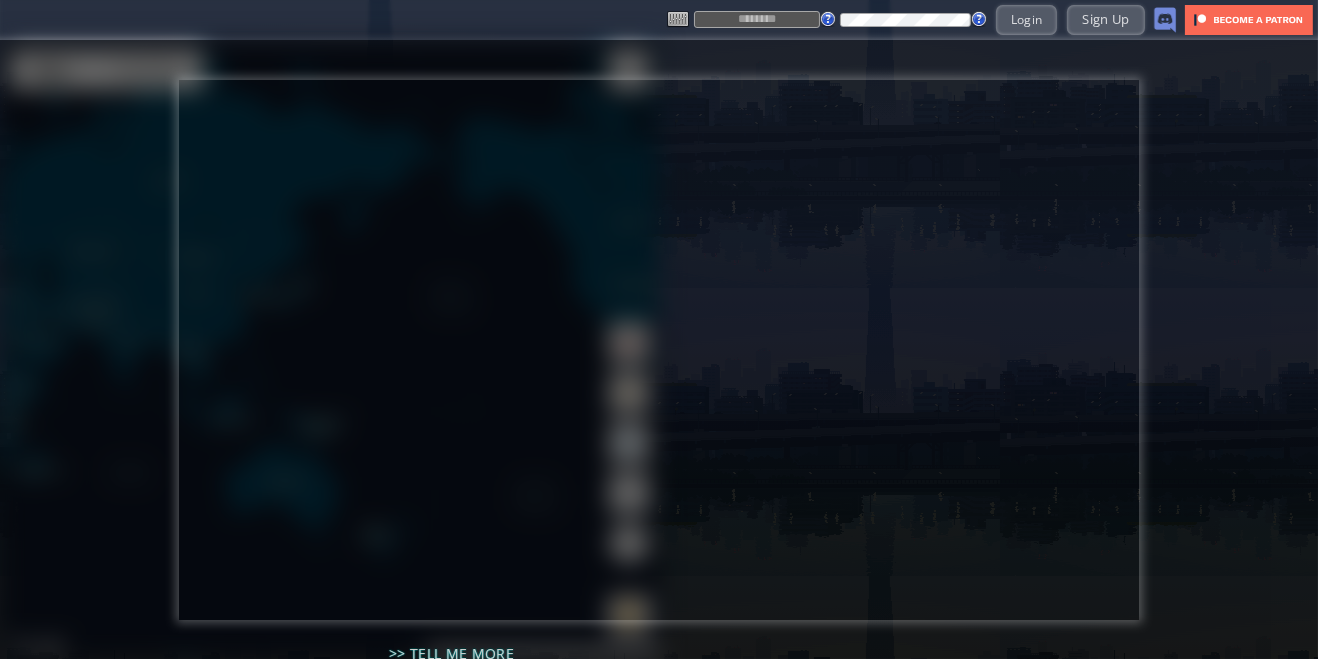 click at bounding box center (757, 19) 